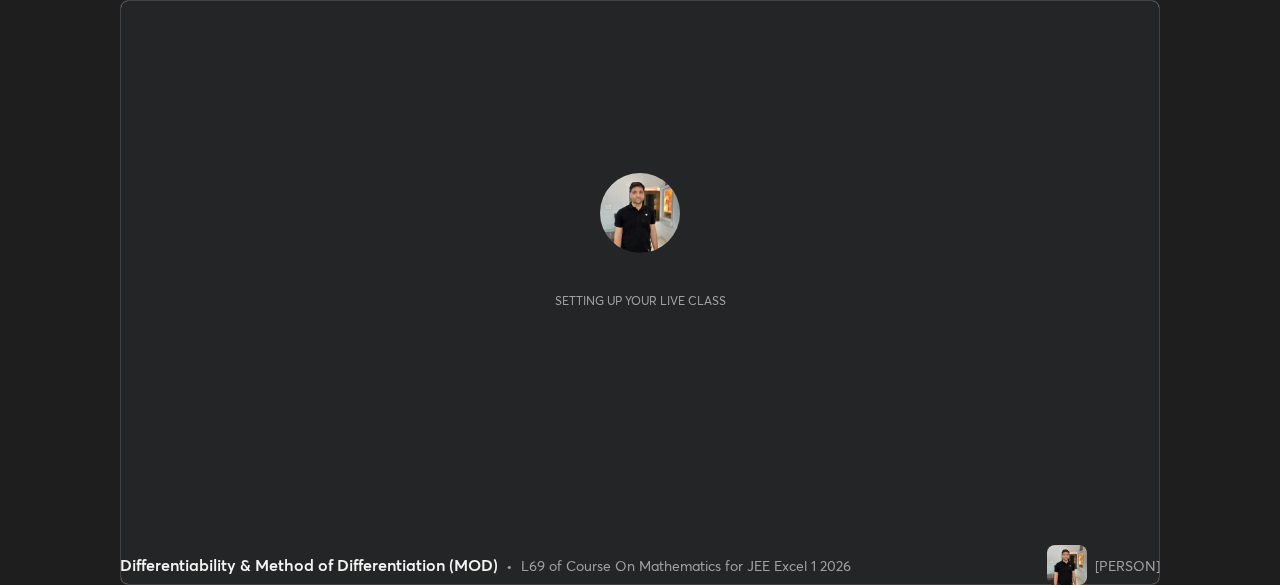 scroll, scrollTop: 0, scrollLeft: 0, axis: both 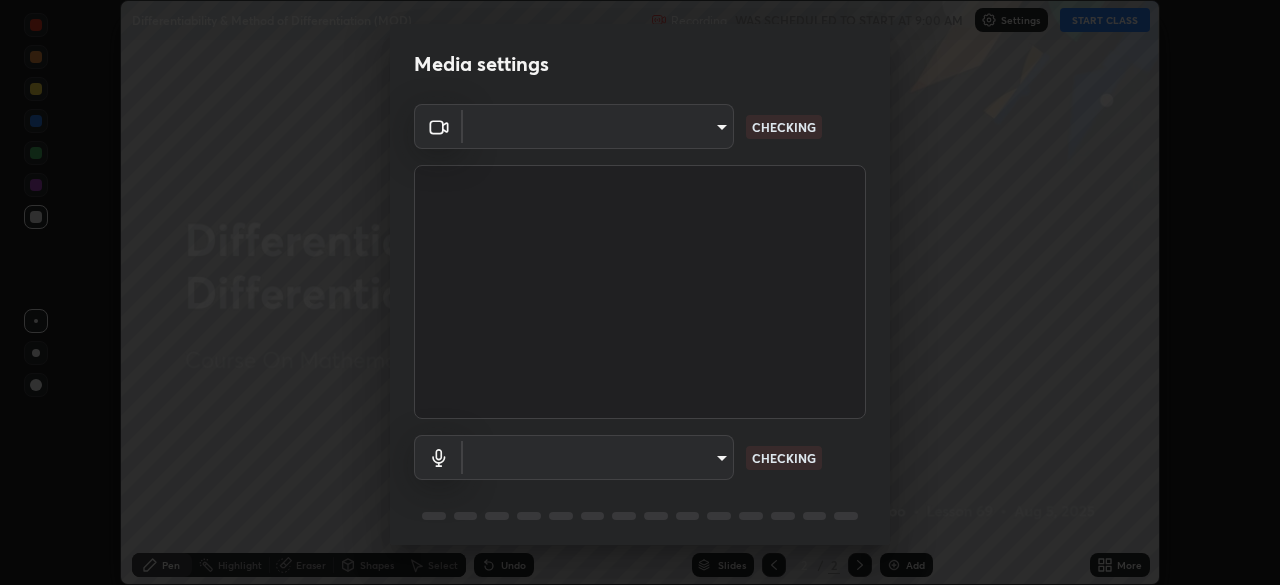 click on "Media settings ​ CHECKING ​ CHECKING 1 / 5 Next" at bounding box center [640, 292] 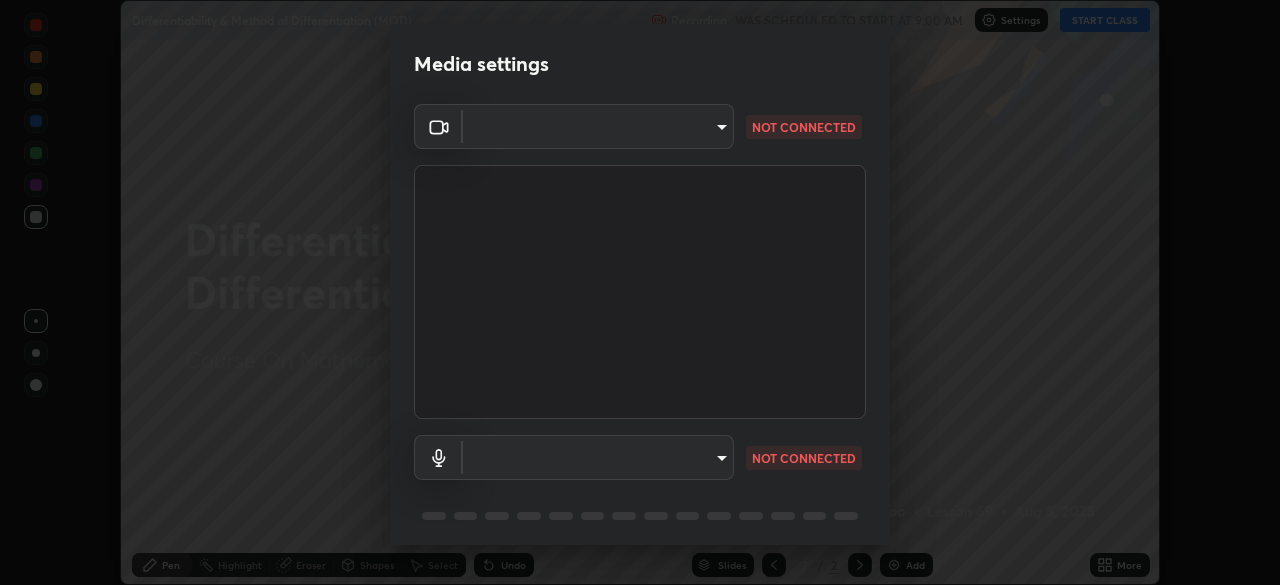 type on "100c0e0e409b1508d569c815e84311e0868d033d0fb9fb46bc53c870fbf18875" 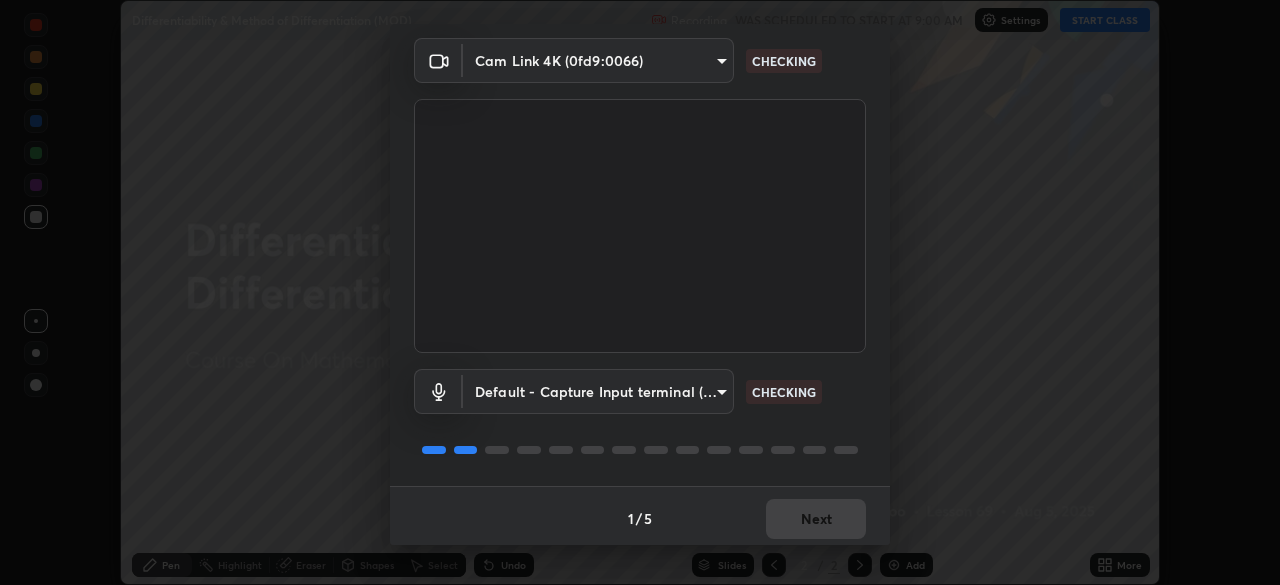 scroll, scrollTop: 71, scrollLeft: 0, axis: vertical 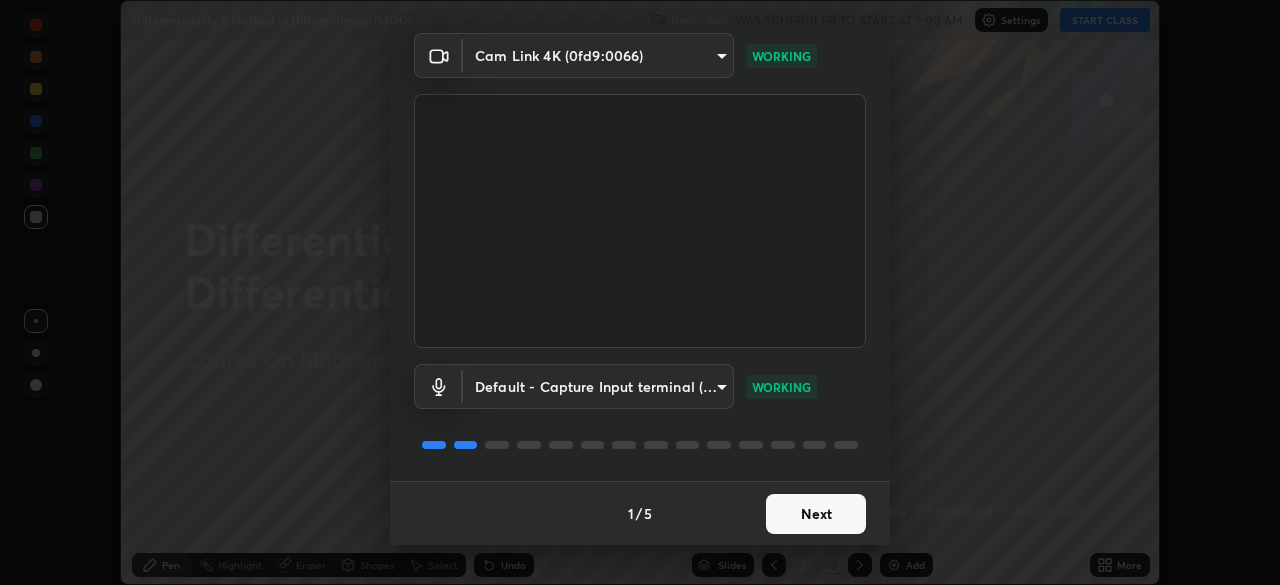 click on "Next" at bounding box center (816, 514) 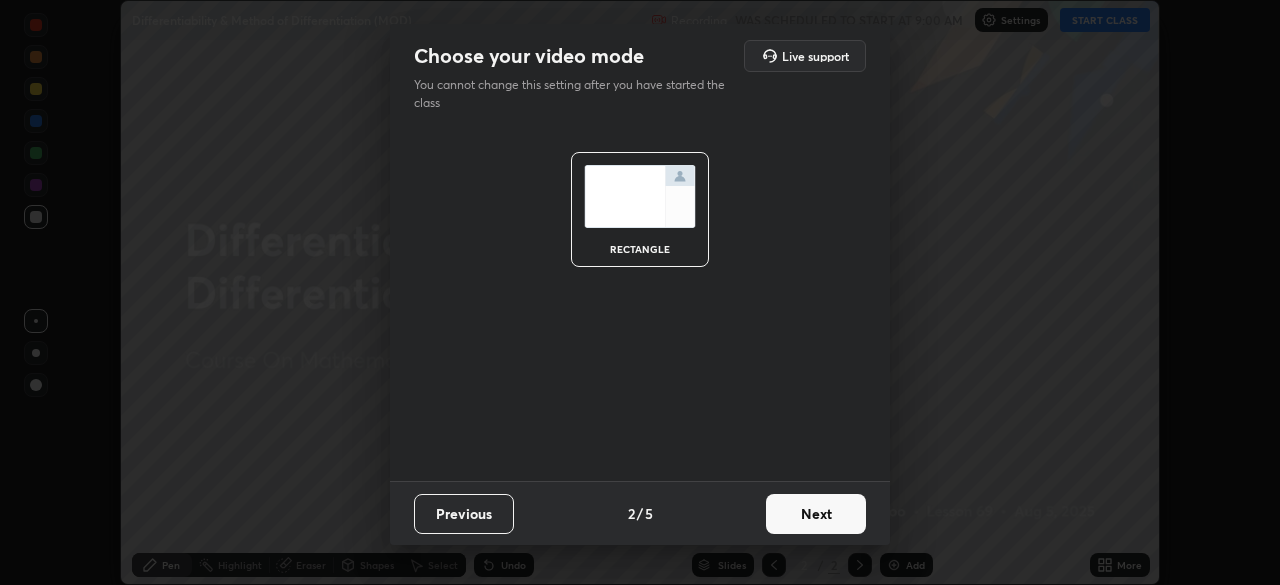 scroll, scrollTop: 0, scrollLeft: 0, axis: both 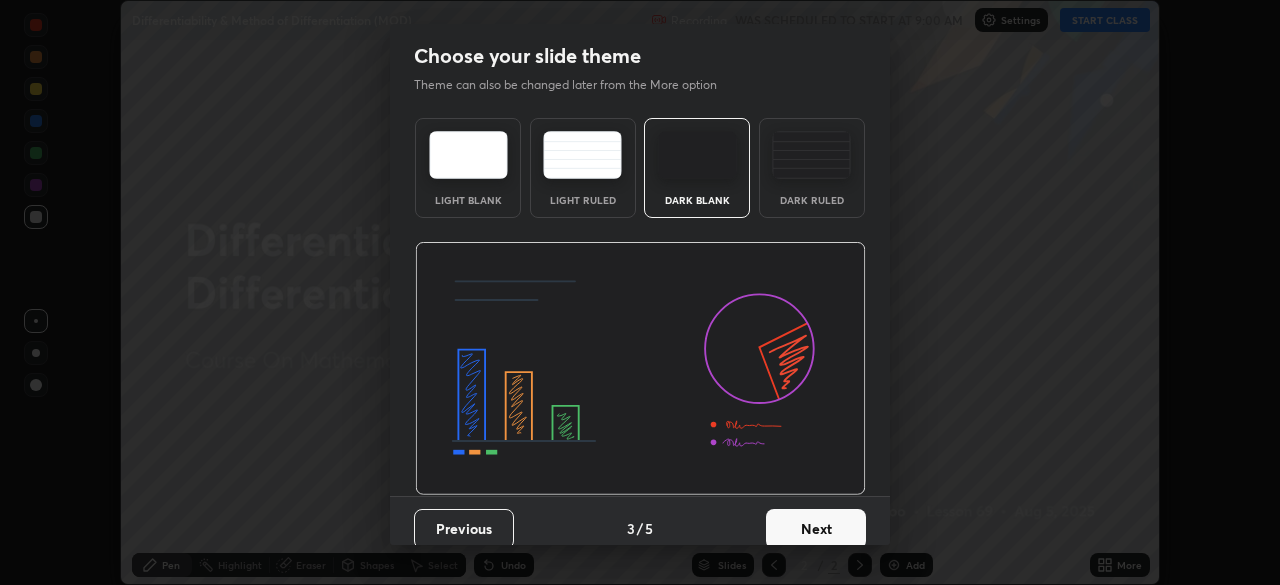 click on "Next" at bounding box center [816, 529] 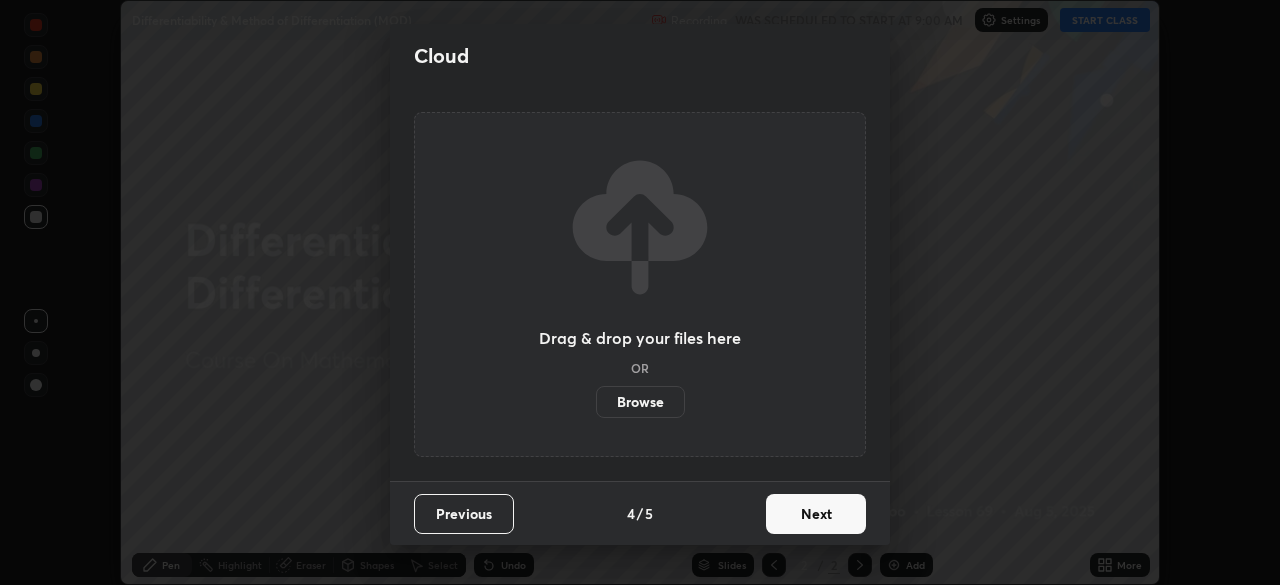 click on "Next" at bounding box center [816, 514] 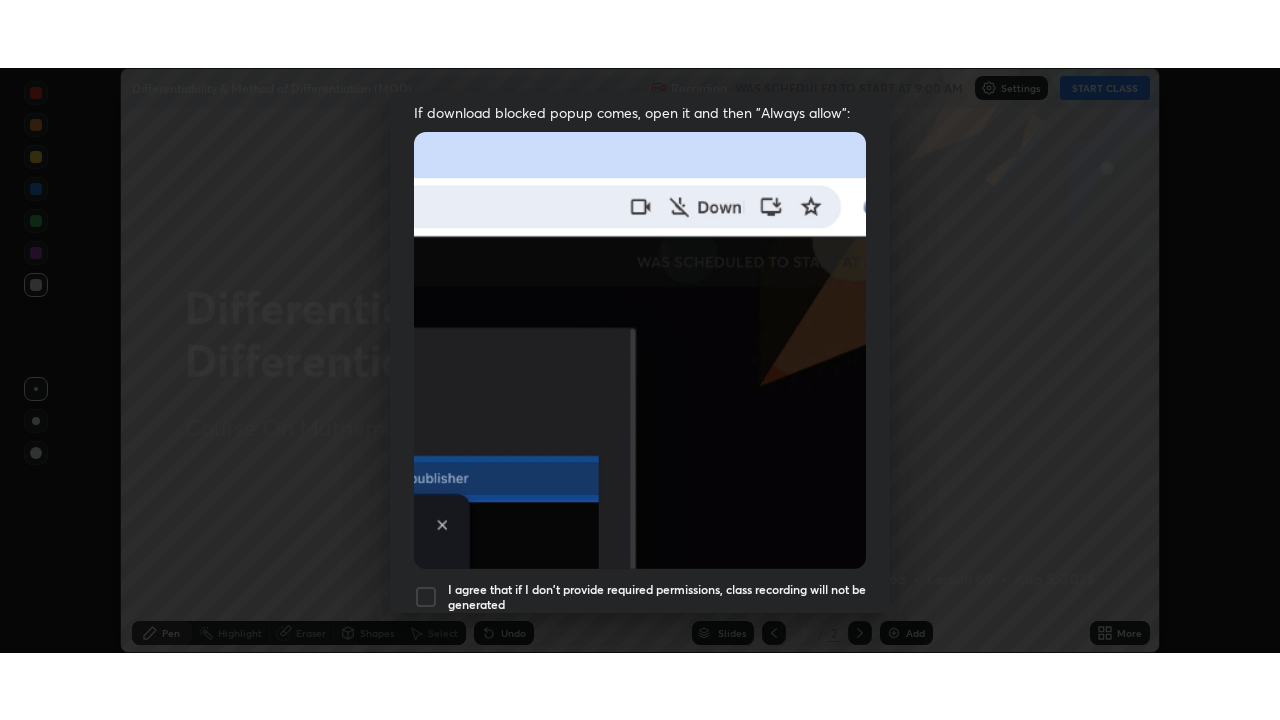 scroll, scrollTop: 479, scrollLeft: 0, axis: vertical 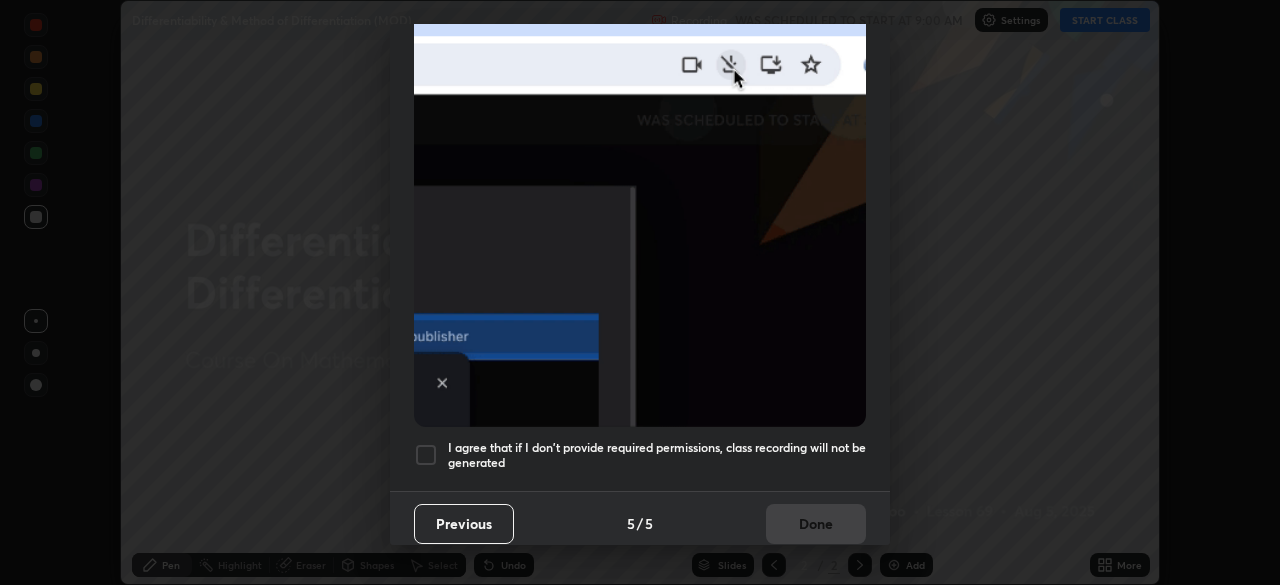 click at bounding box center [426, 455] 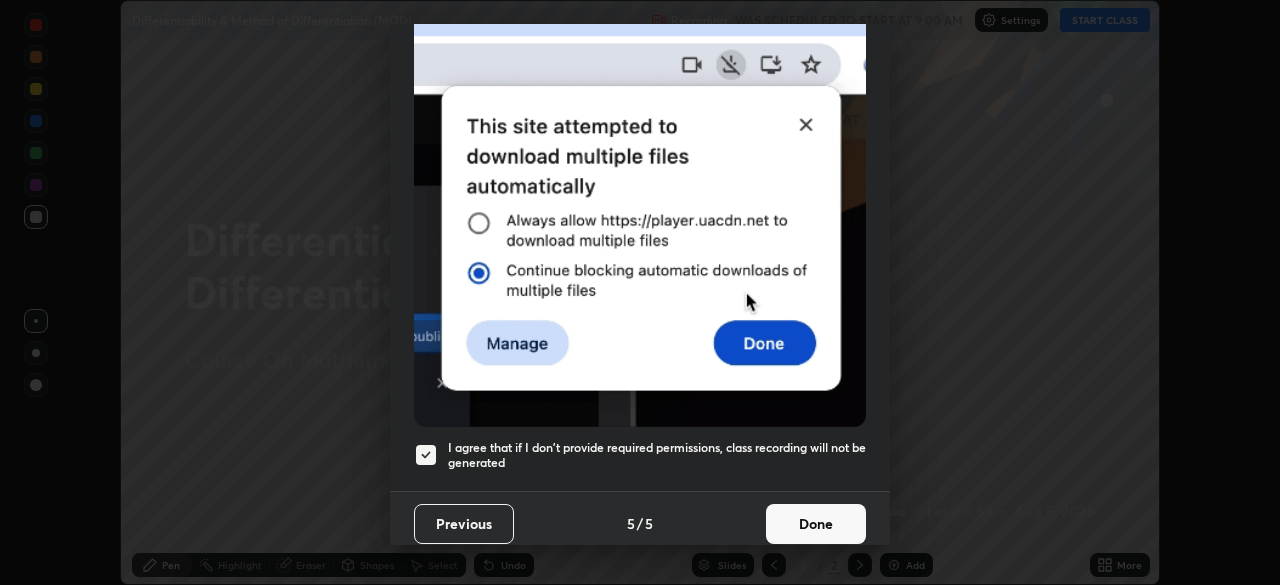 click on "Done" at bounding box center [816, 524] 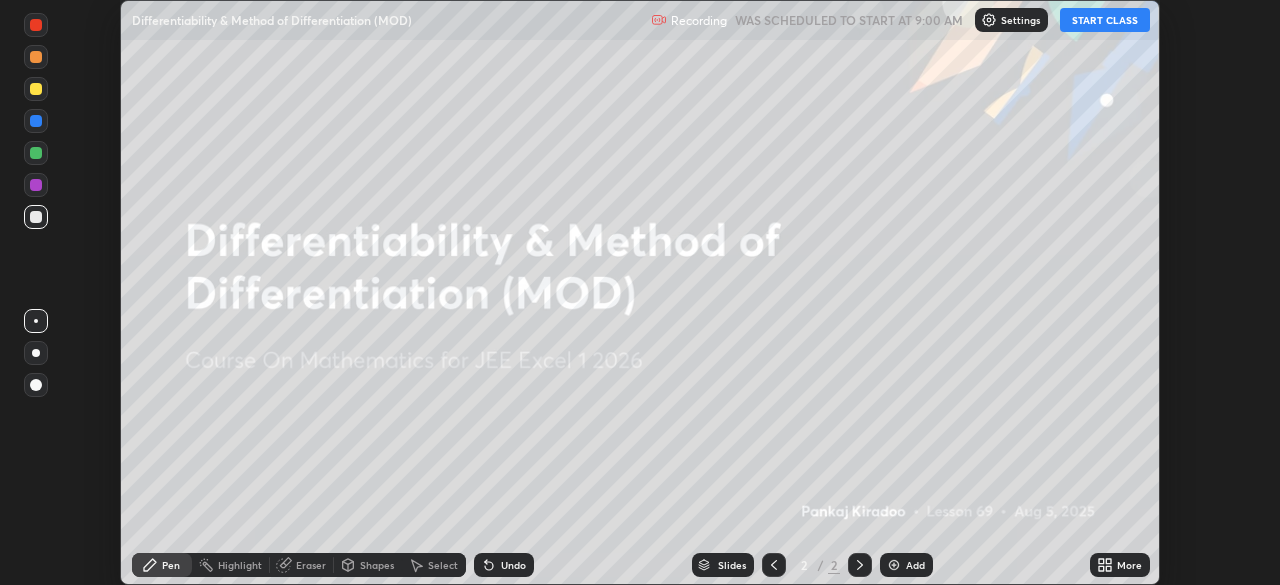 click 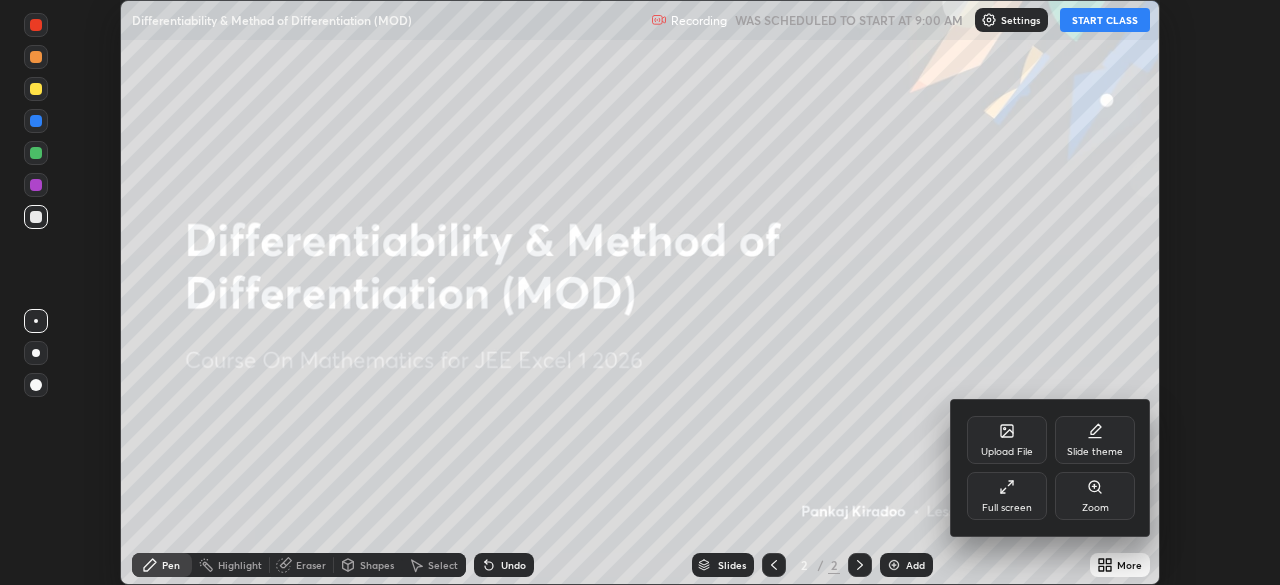 click on "Full screen" at bounding box center (1007, 508) 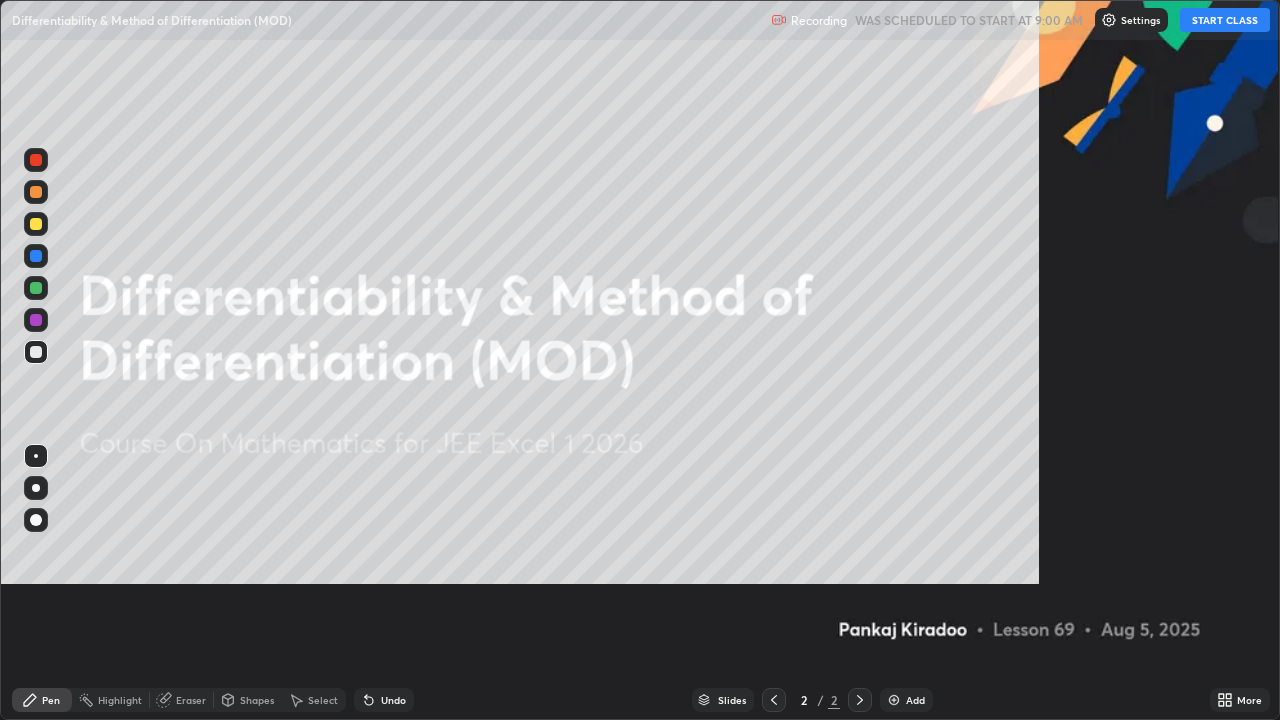 scroll, scrollTop: 99280, scrollLeft: 98720, axis: both 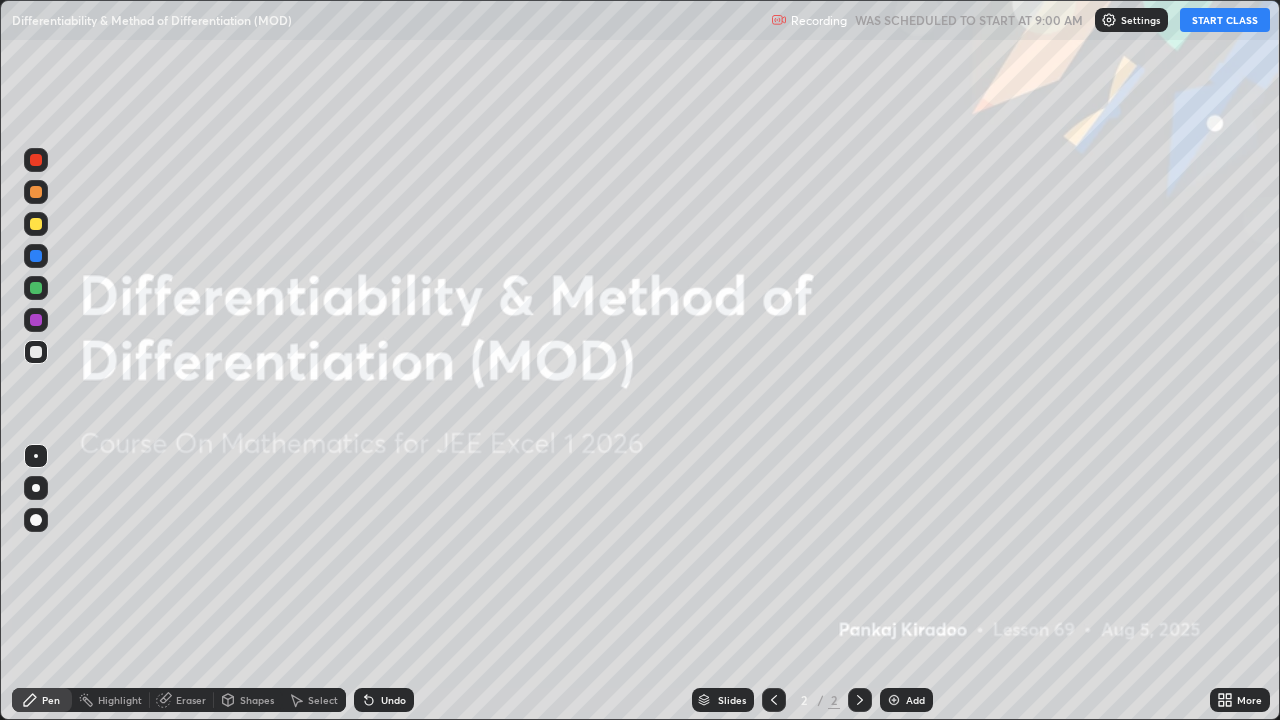 click on "START CLASS" at bounding box center [1225, 20] 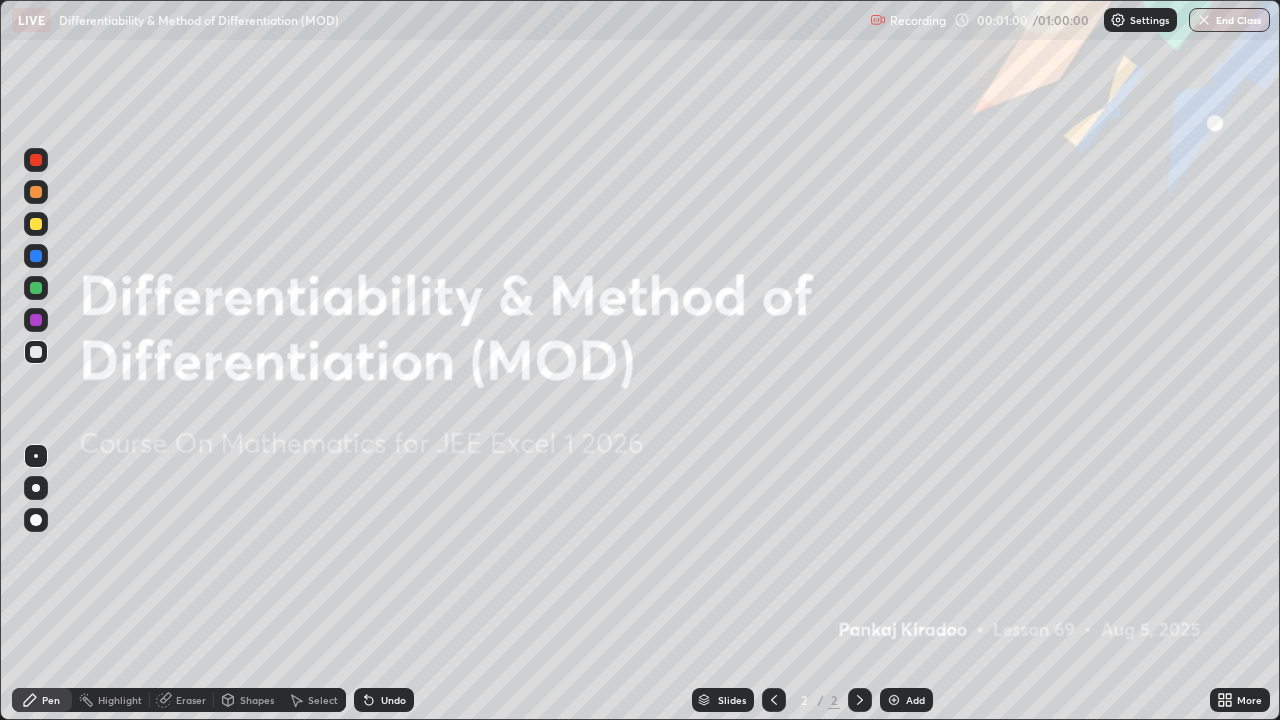 click at bounding box center [894, 700] 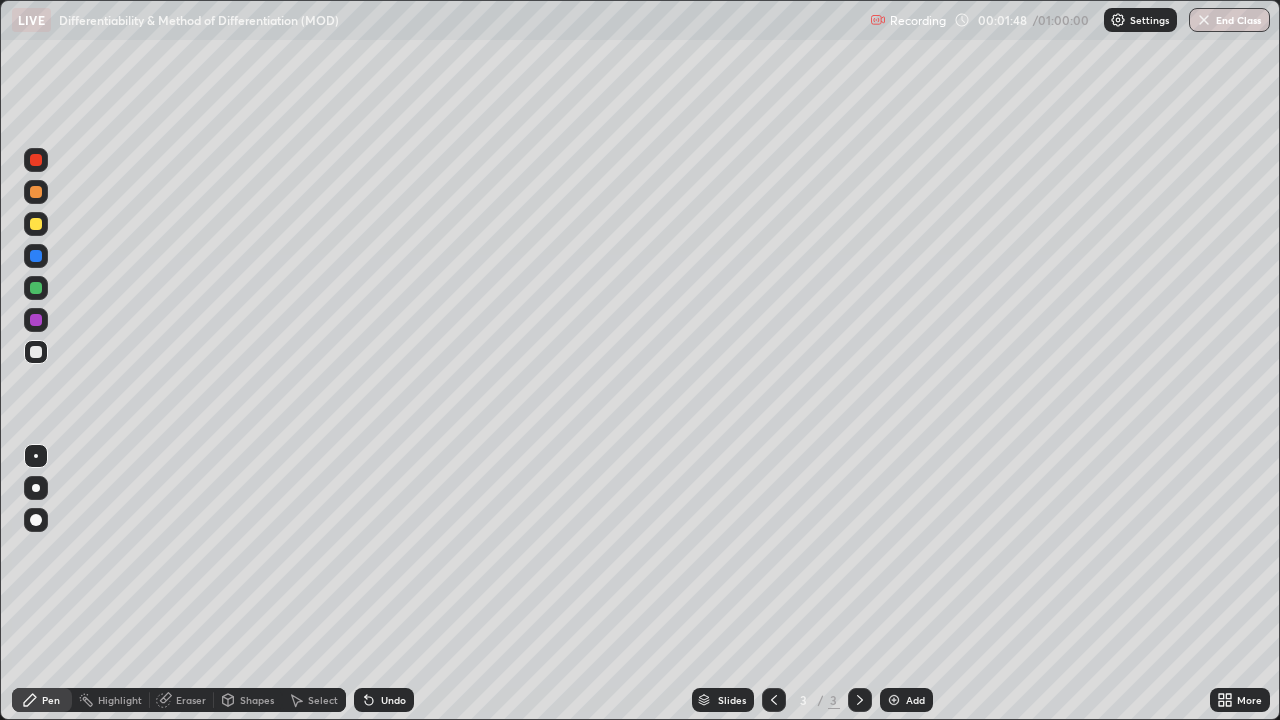 click at bounding box center [36, 224] 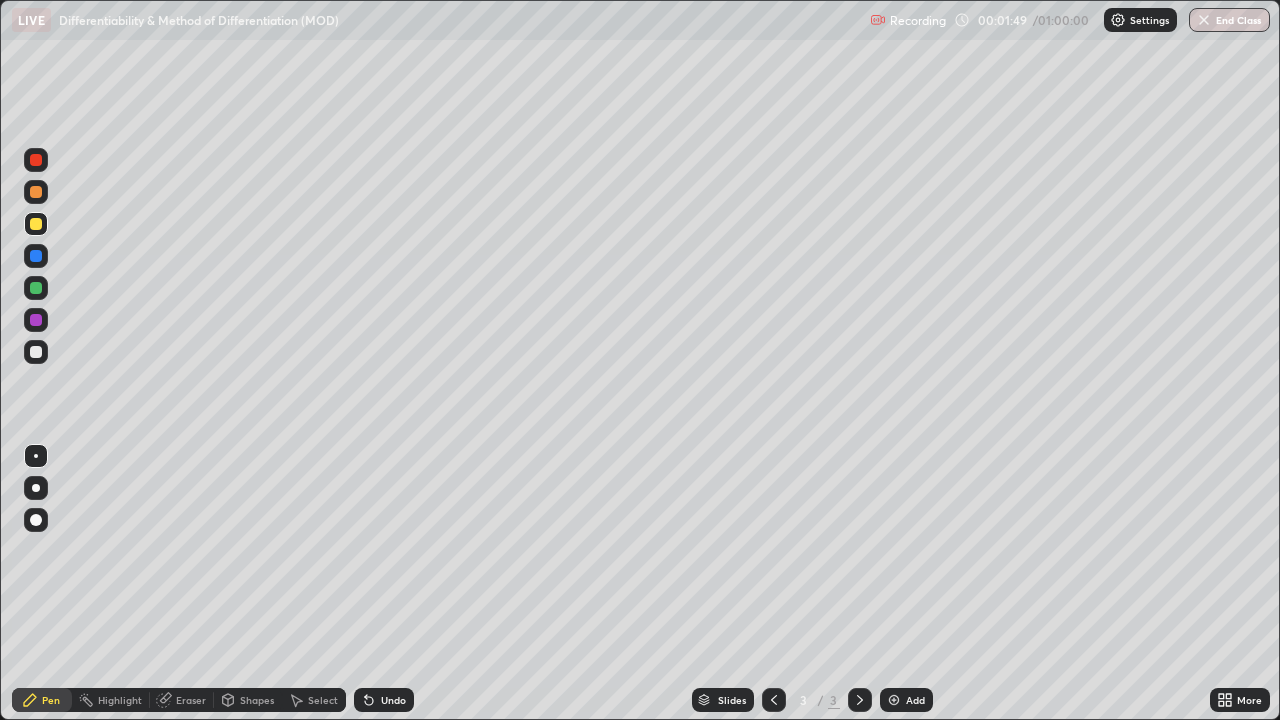 click at bounding box center [36, 456] 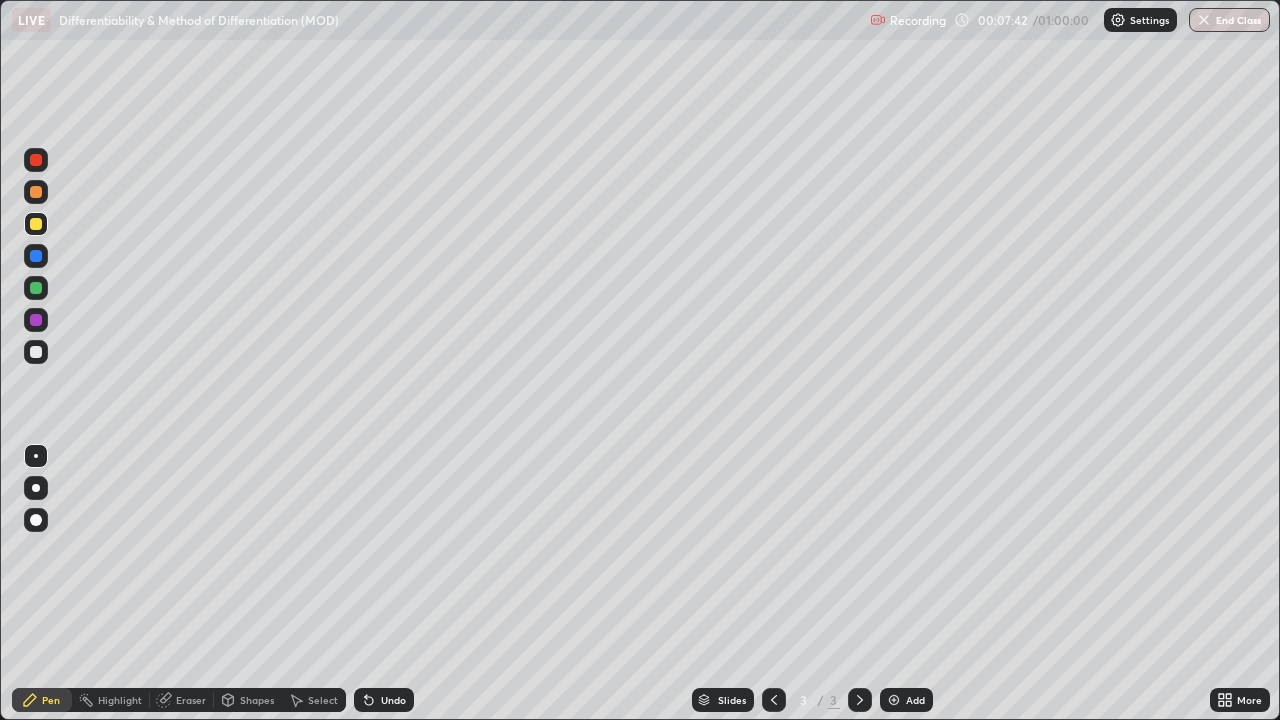 click at bounding box center (36, 352) 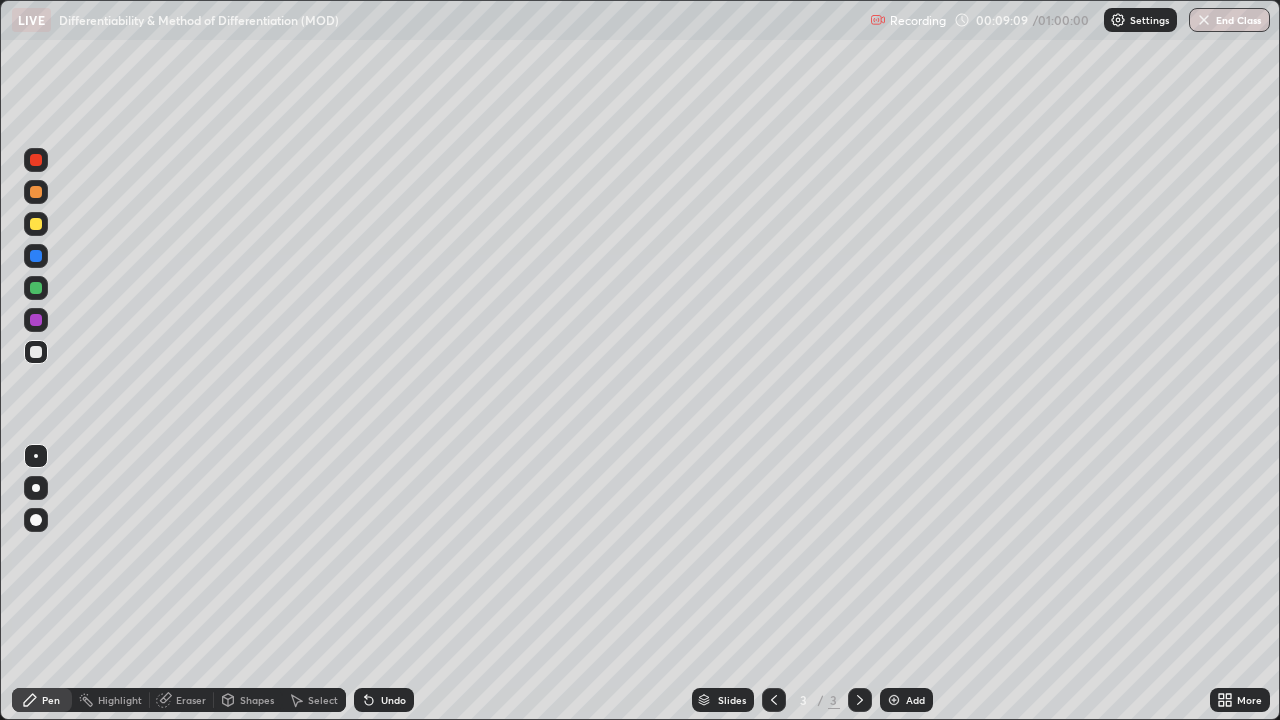 click on "Undo" at bounding box center [384, 700] 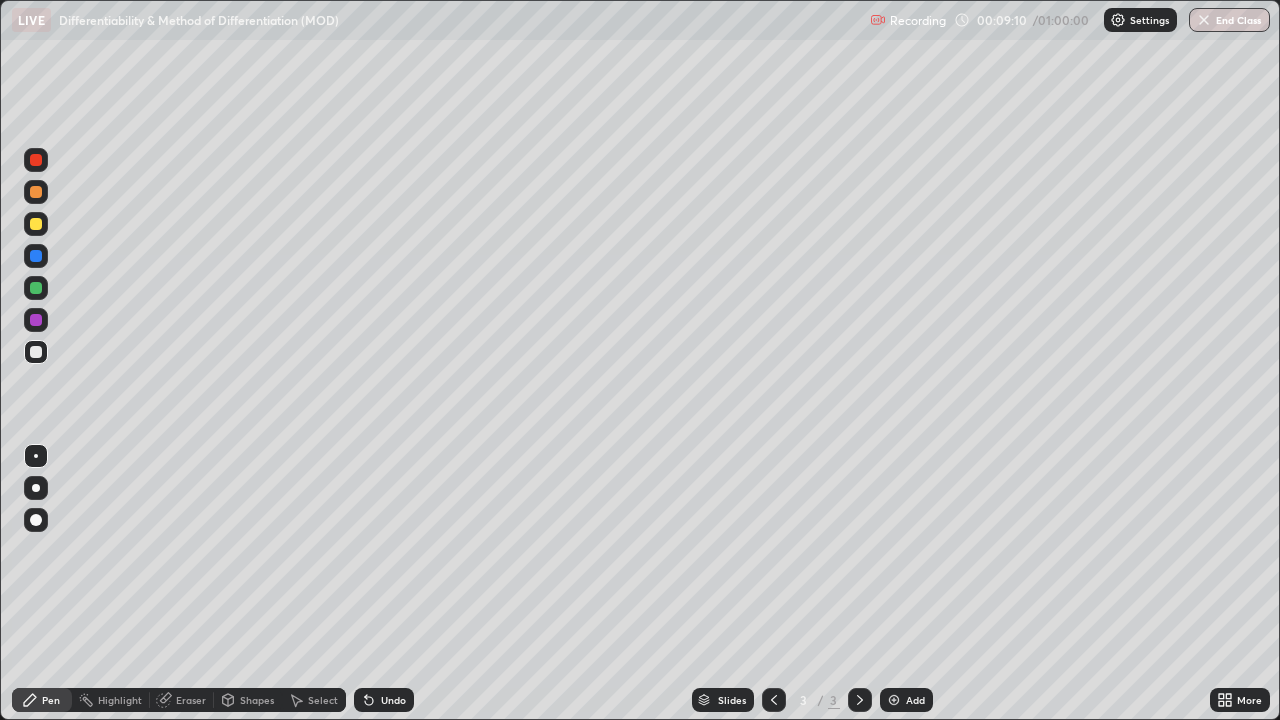 click 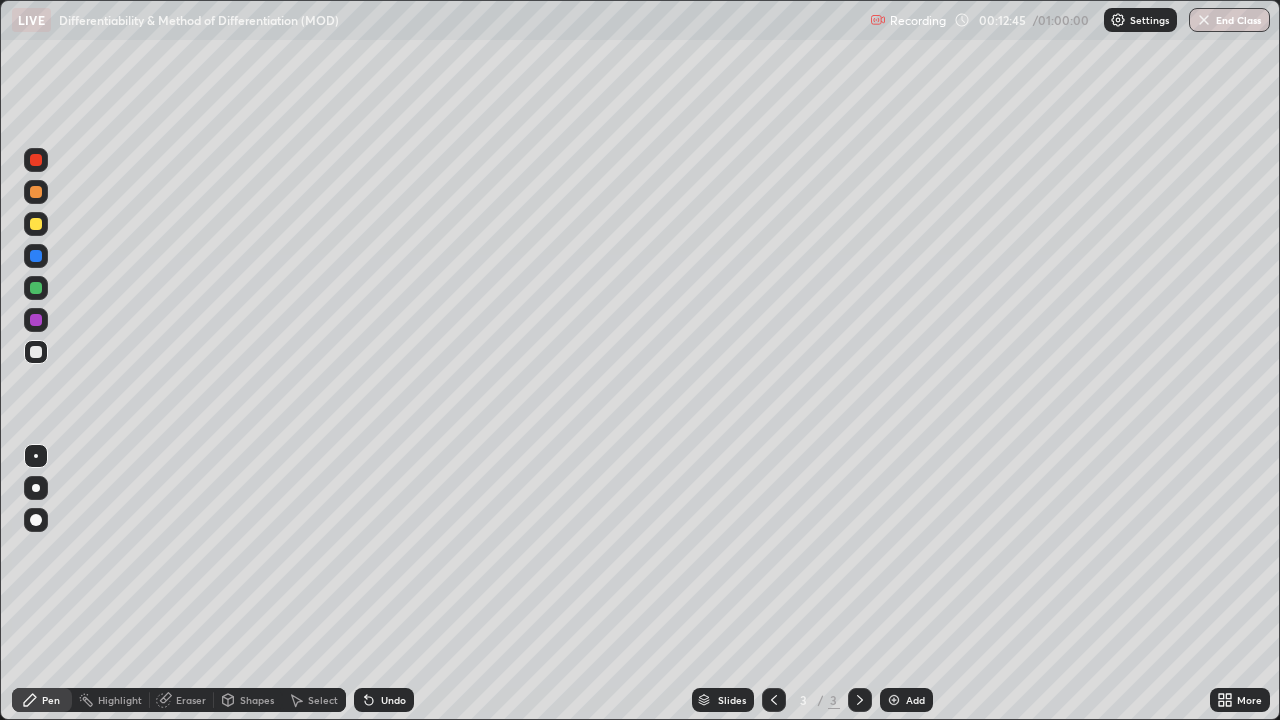 click 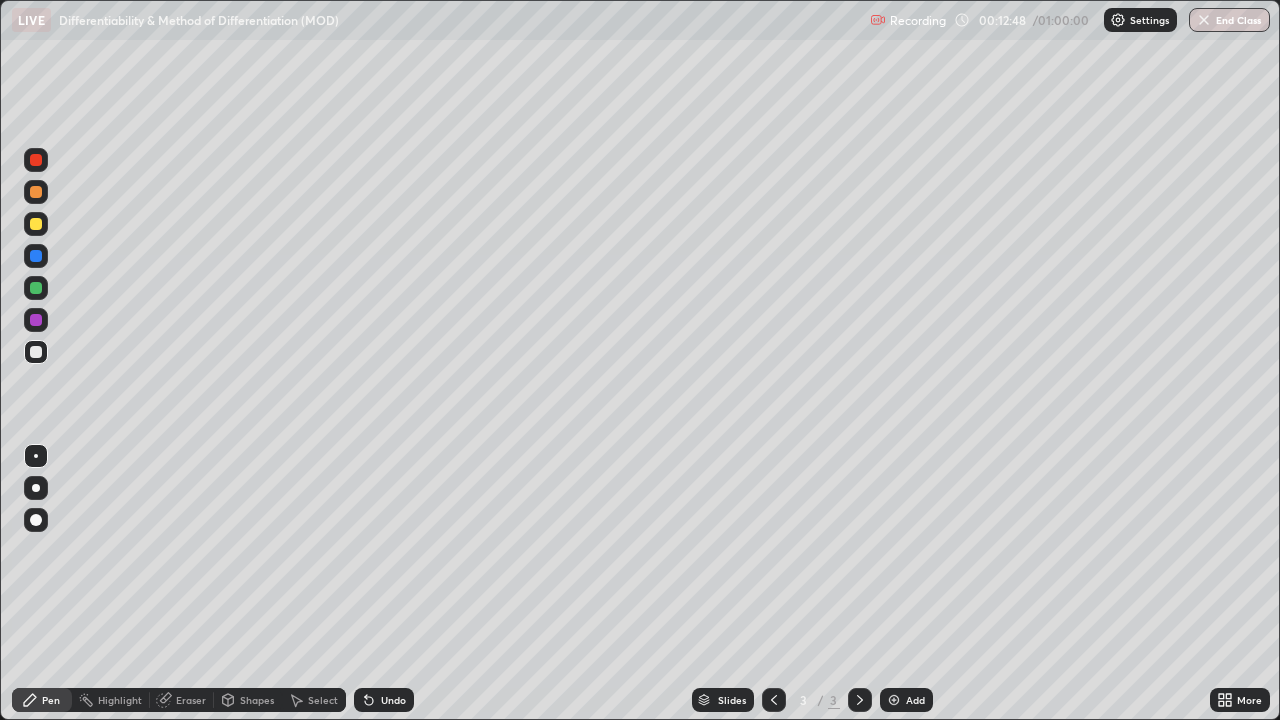 click at bounding box center (894, 700) 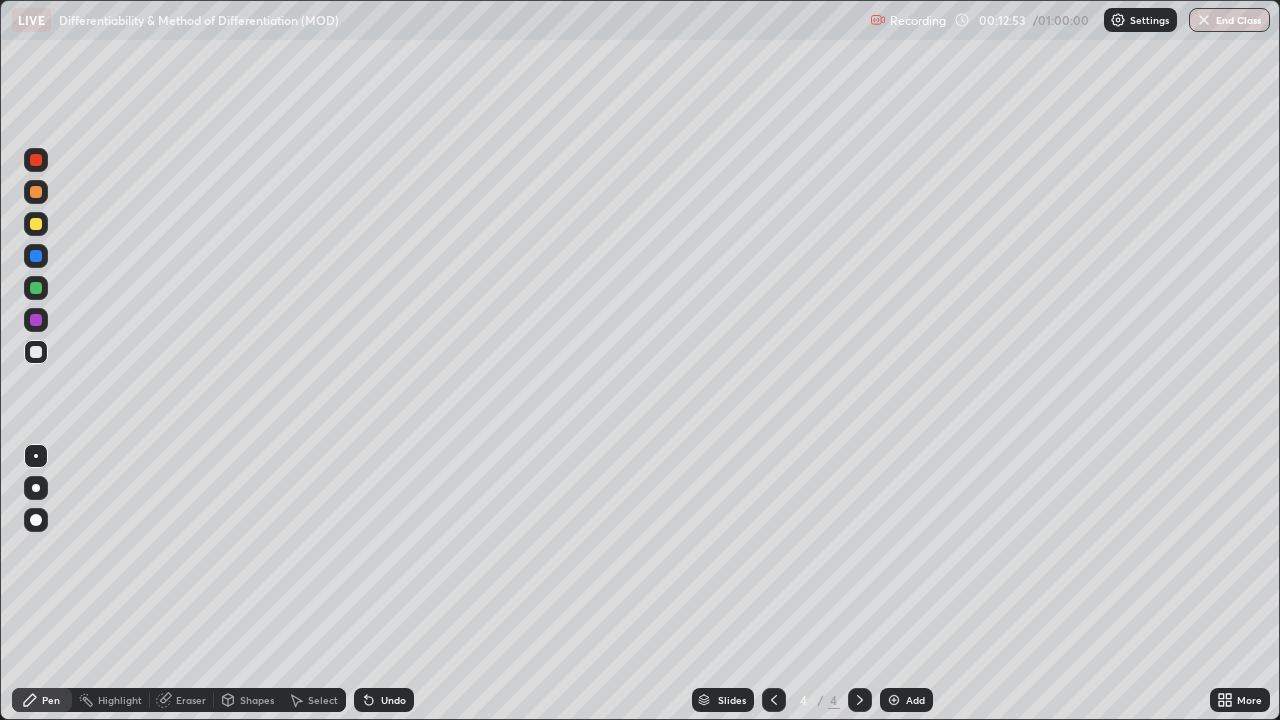click at bounding box center (36, 352) 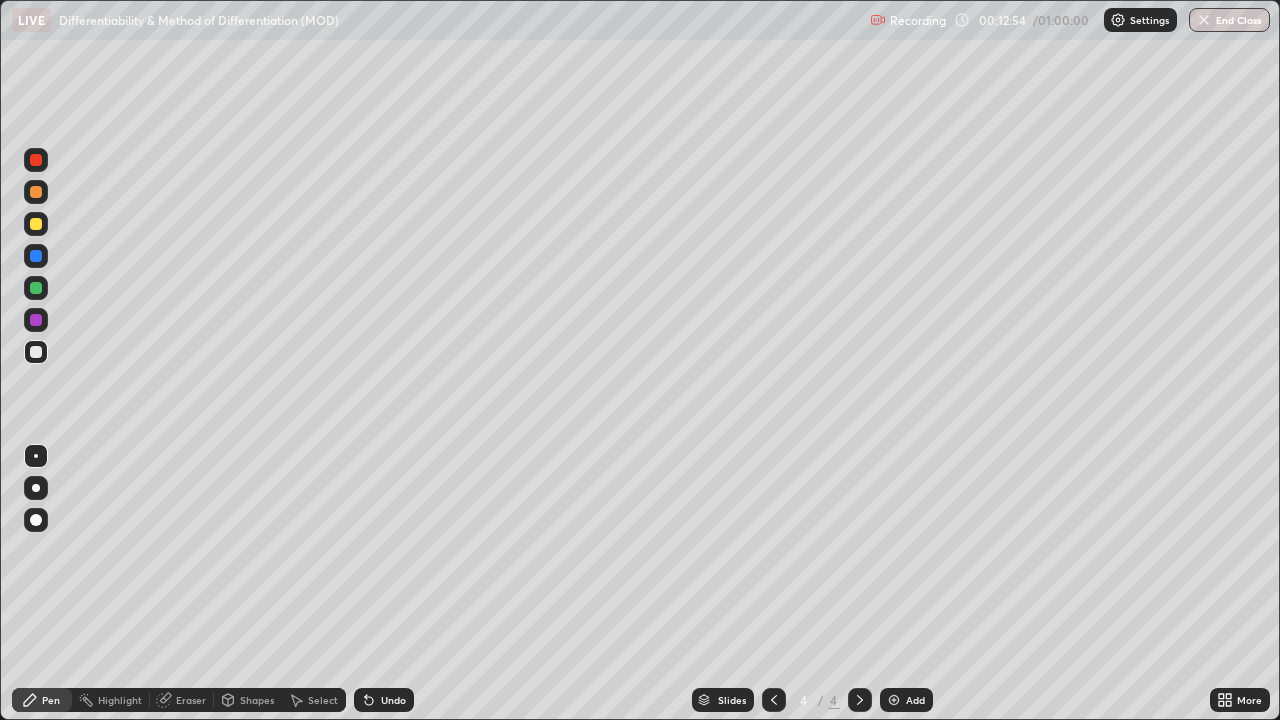 click at bounding box center [36, 224] 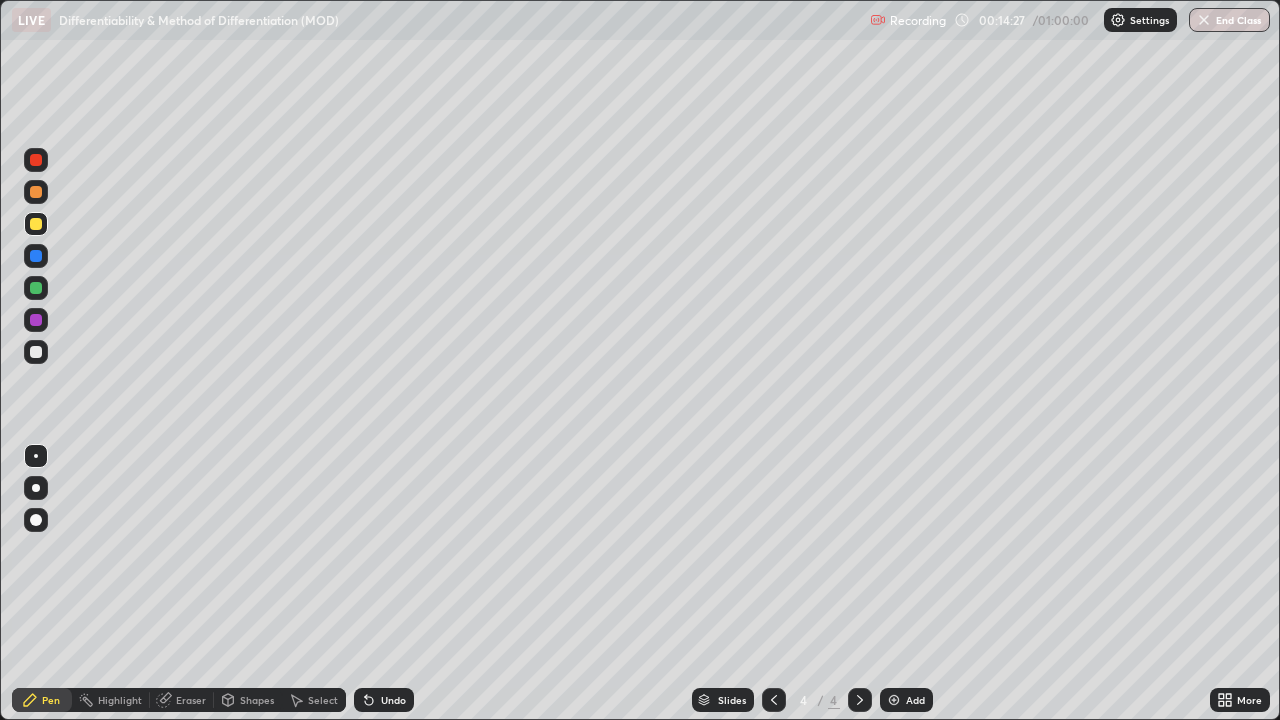 click on "Undo" at bounding box center (393, 700) 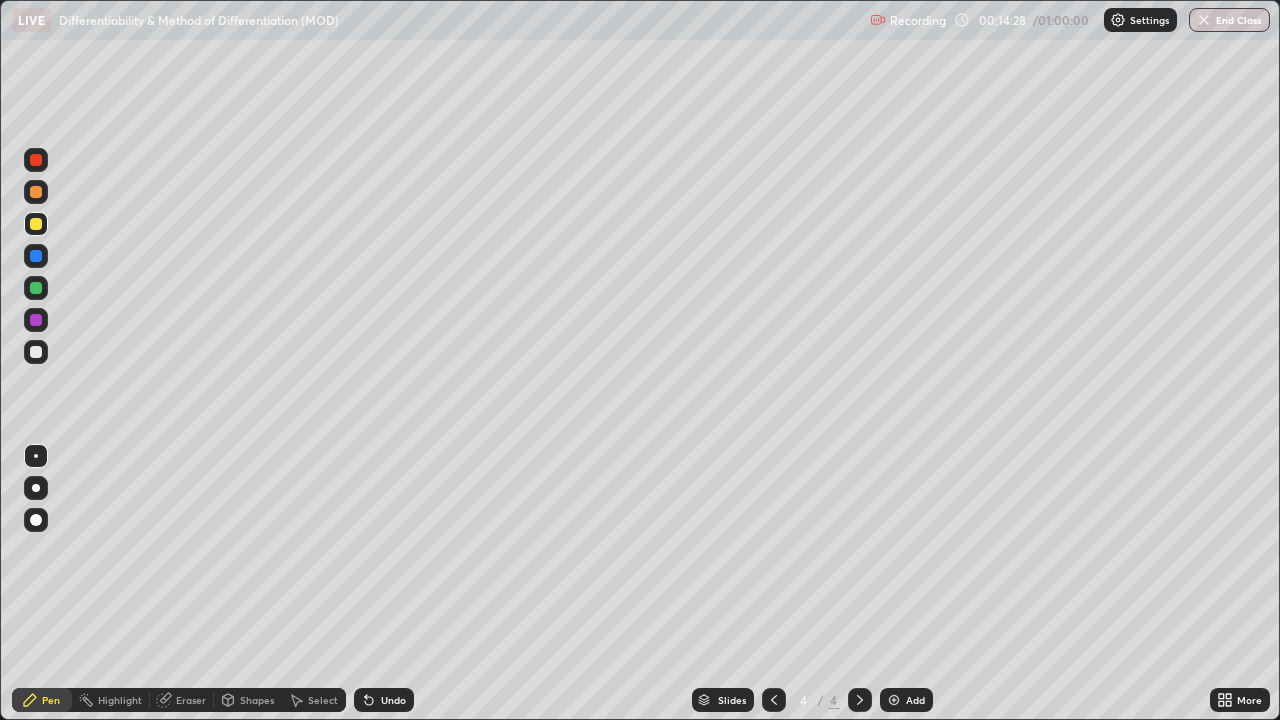 click on "Undo" at bounding box center [393, 700] 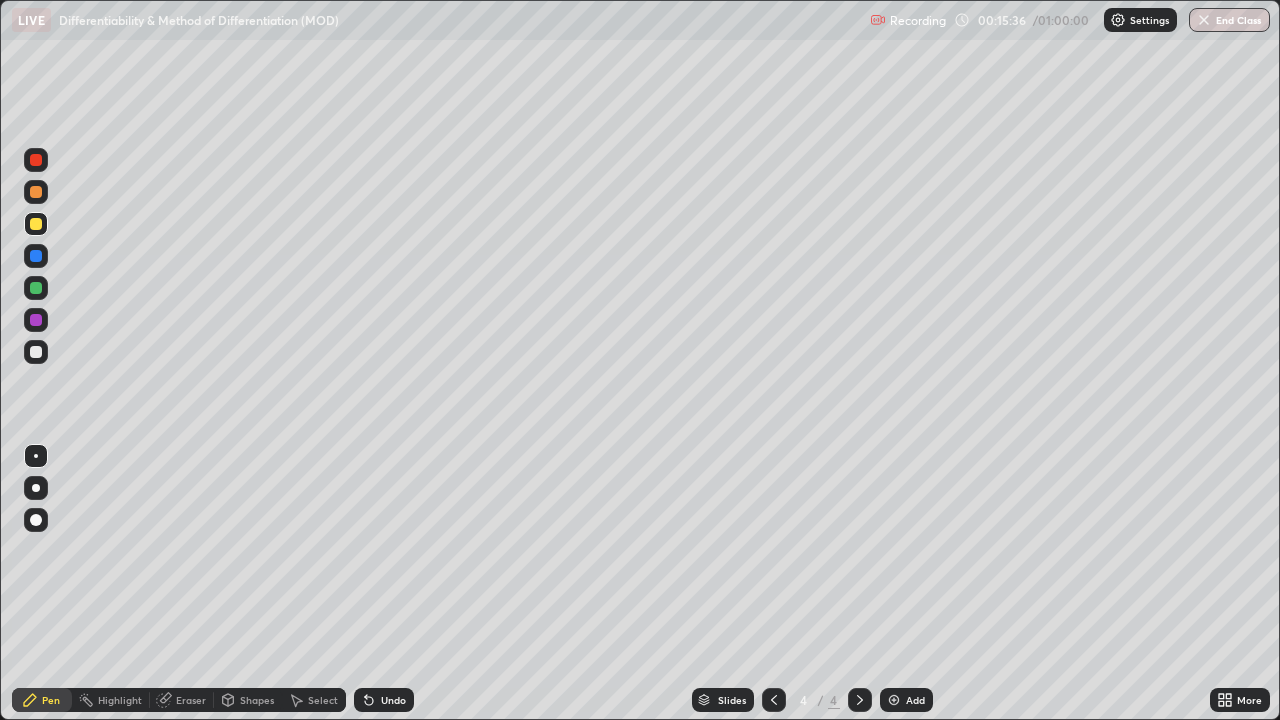click at bounding box center (36, 288) 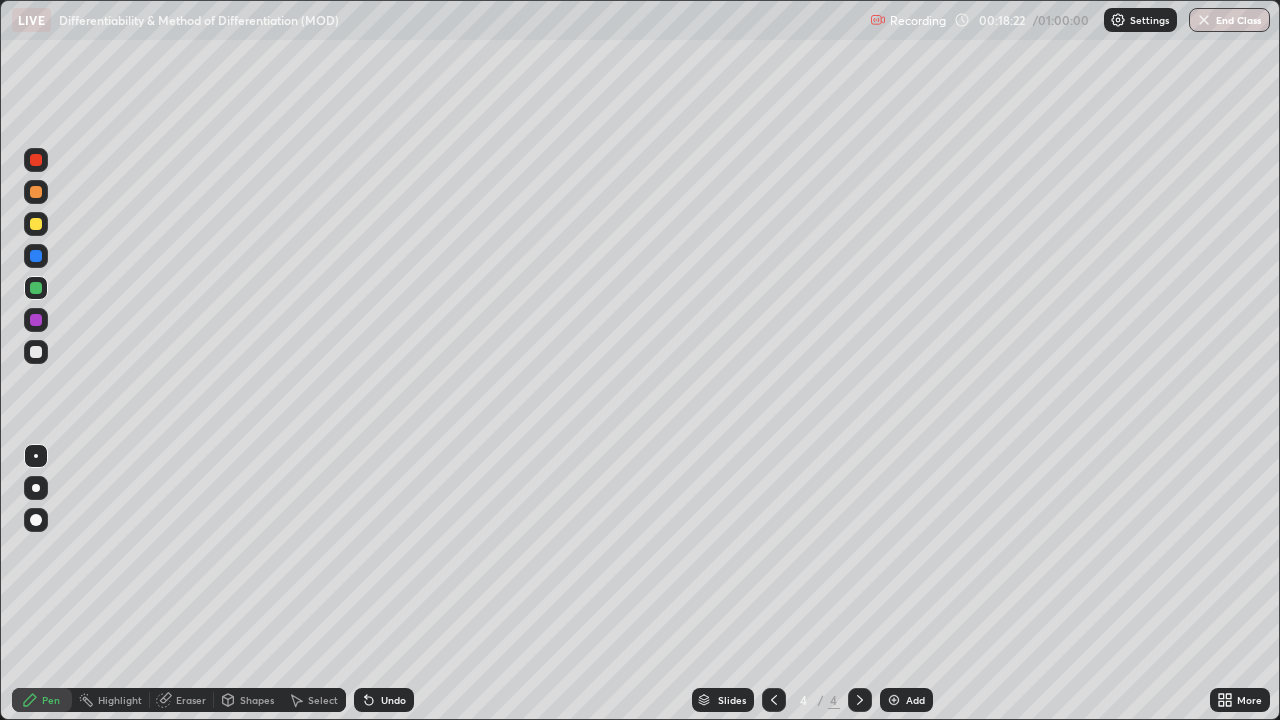click at bounding box center (36, 224) 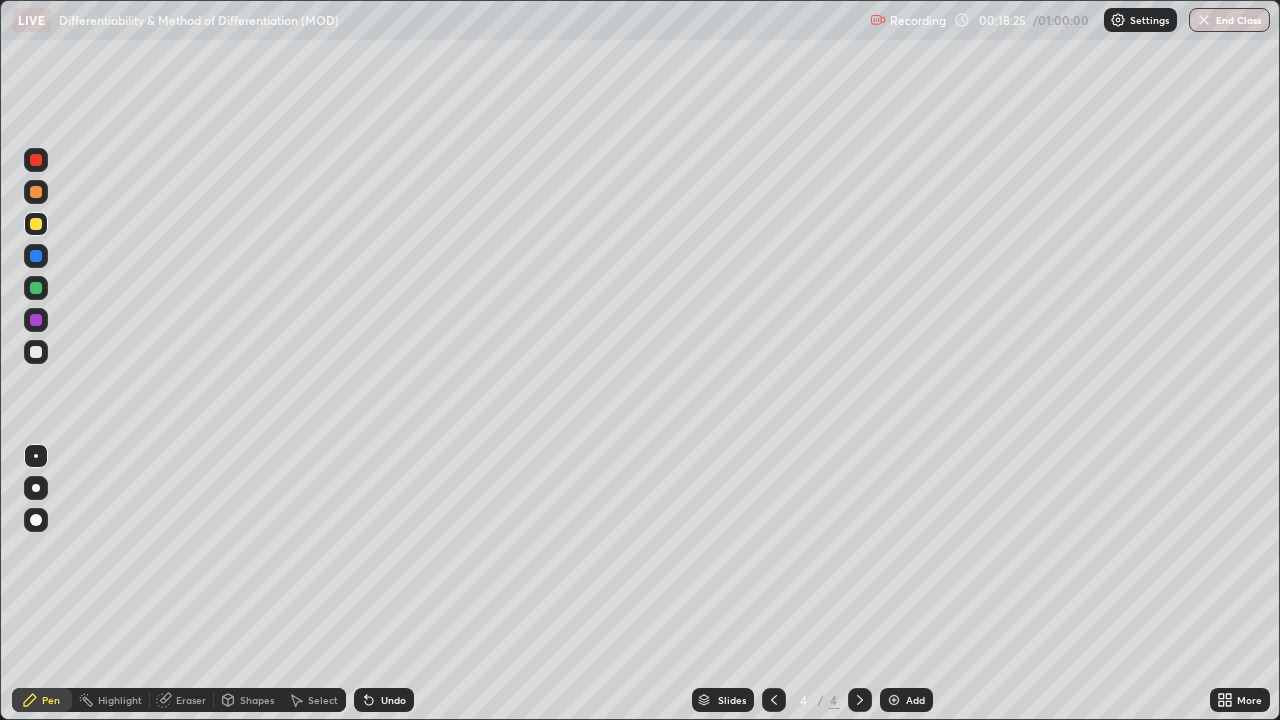 click at bounding box center [894, 700] 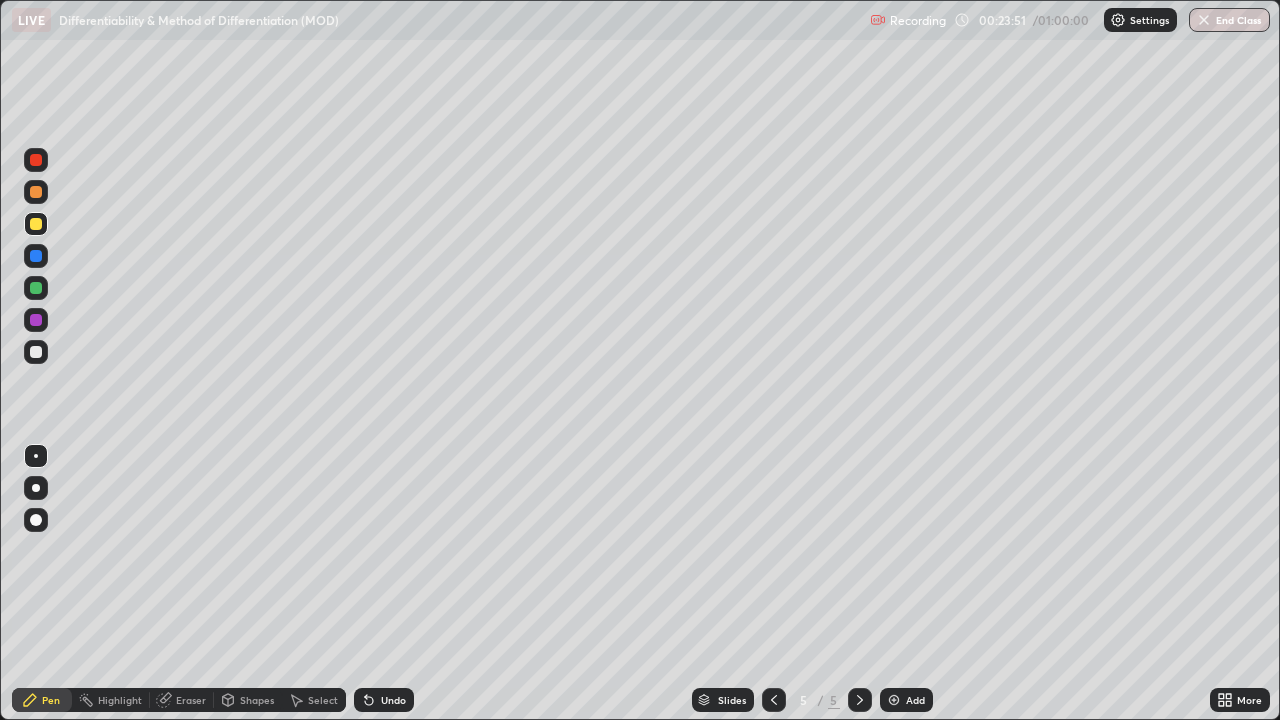 click at bounding box center (894, 700) 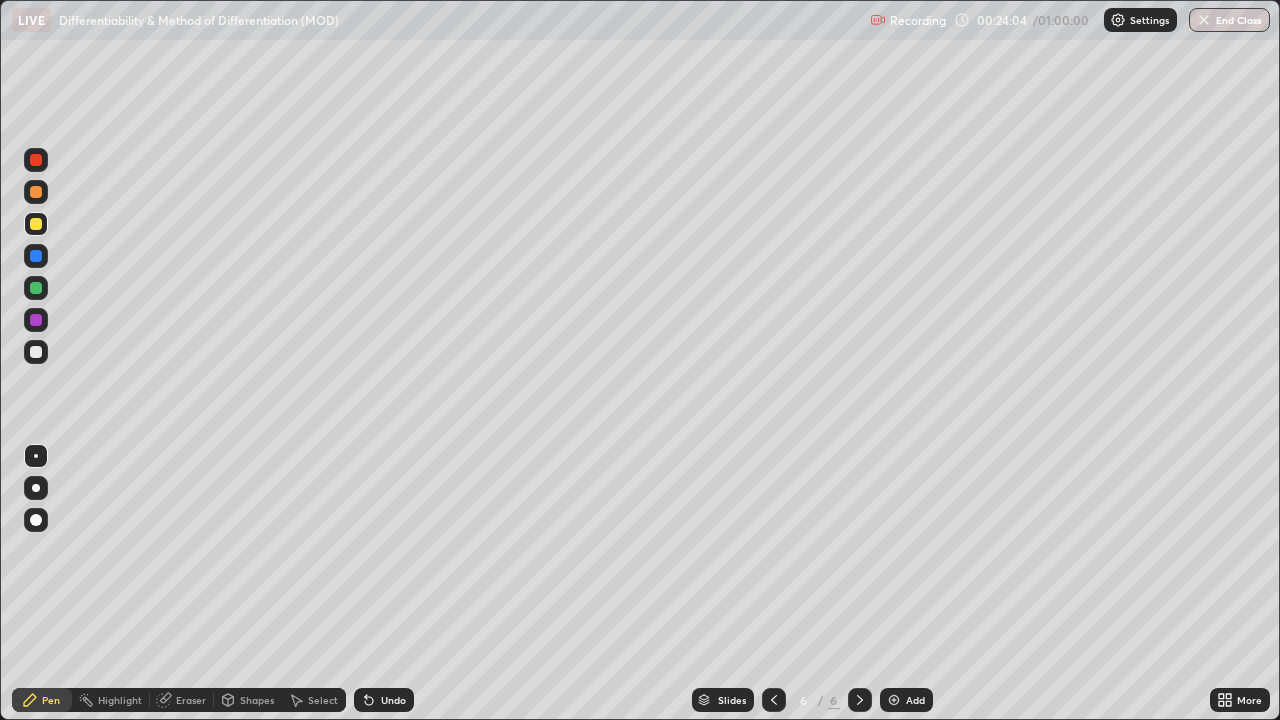 click at bounding box center (36, 224) 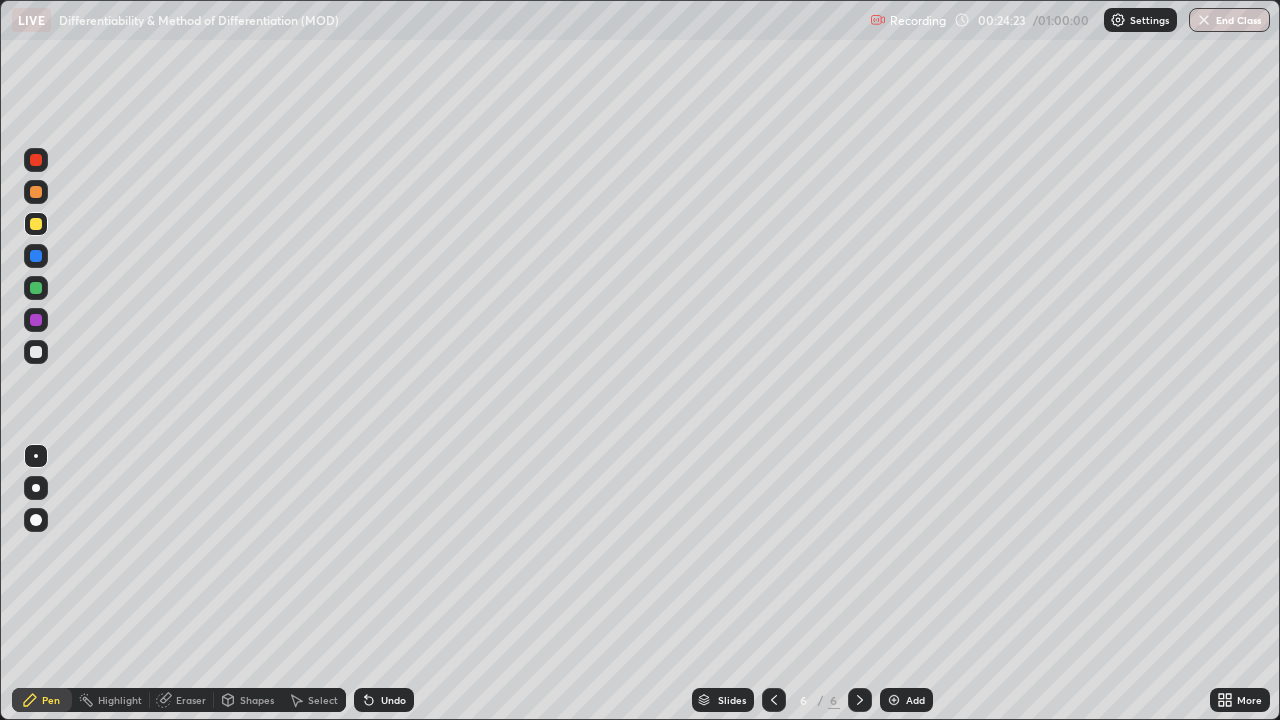 click at bounding box center [36, 352] 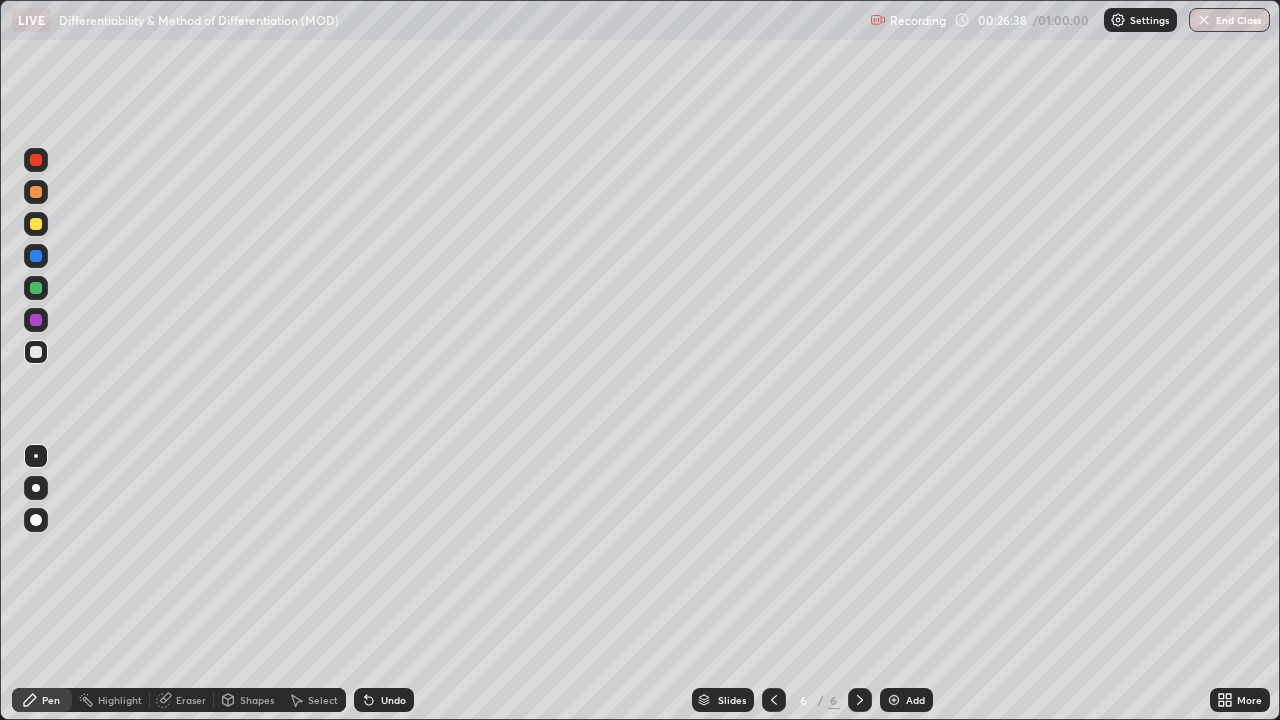 click on "Undo" at bounding box center [384, 700] 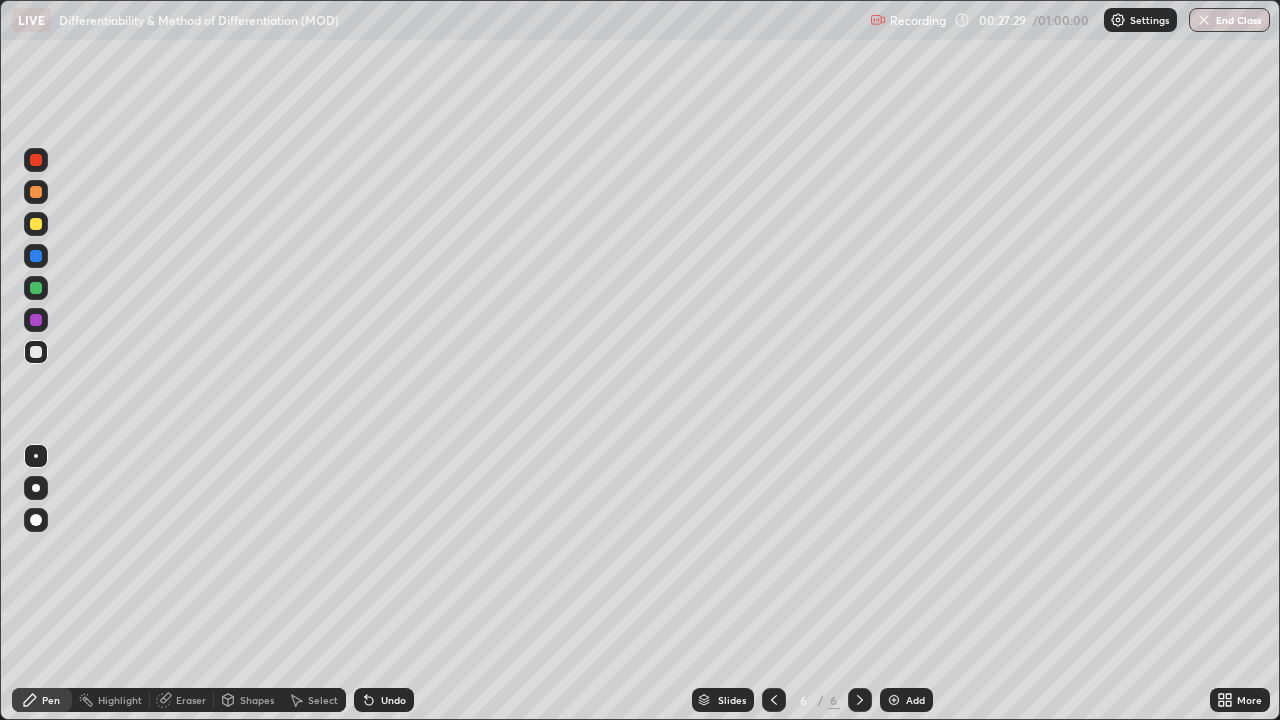 click at bounding box center [36, 352] 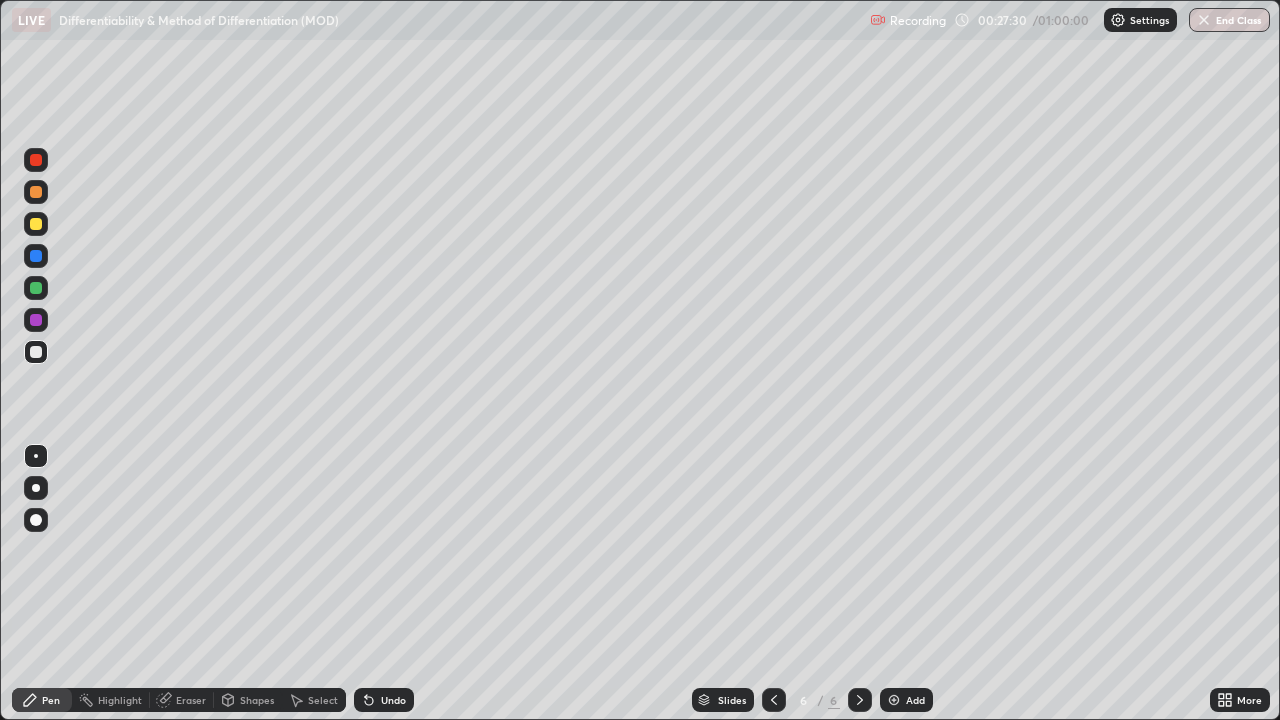 click at bounding box center [36, 224] 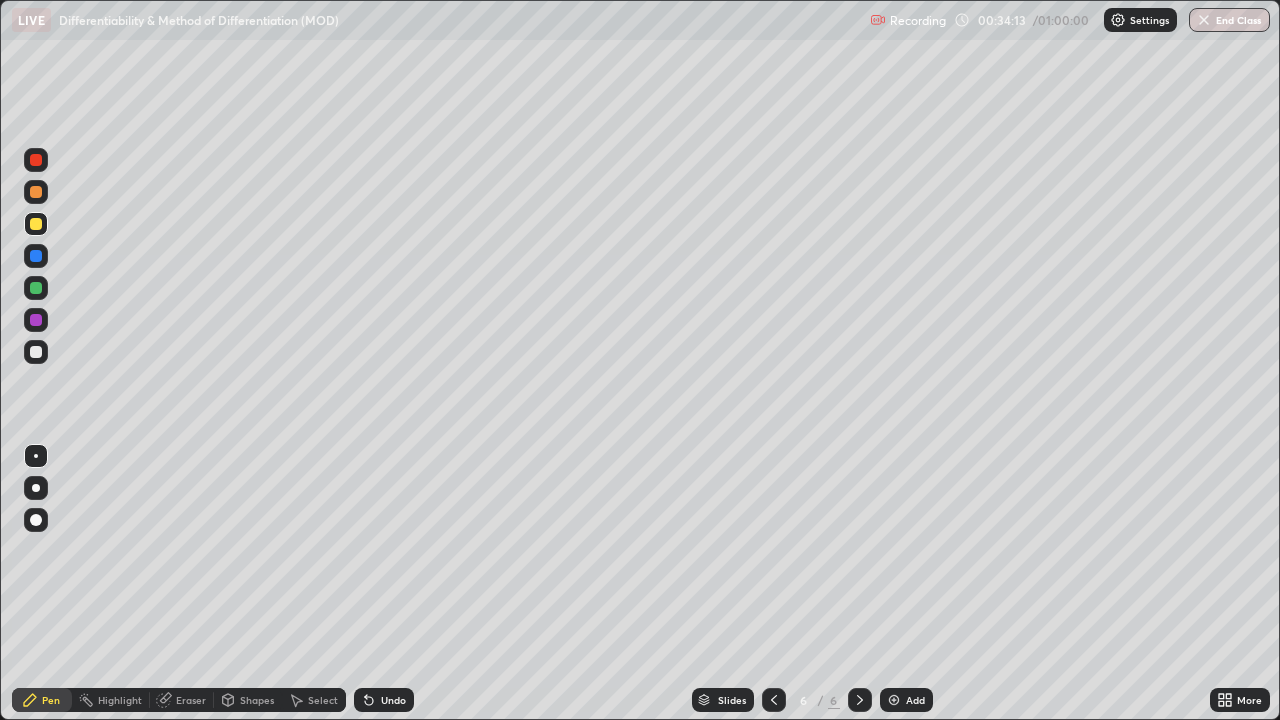 click at bounding box center [894, 700] 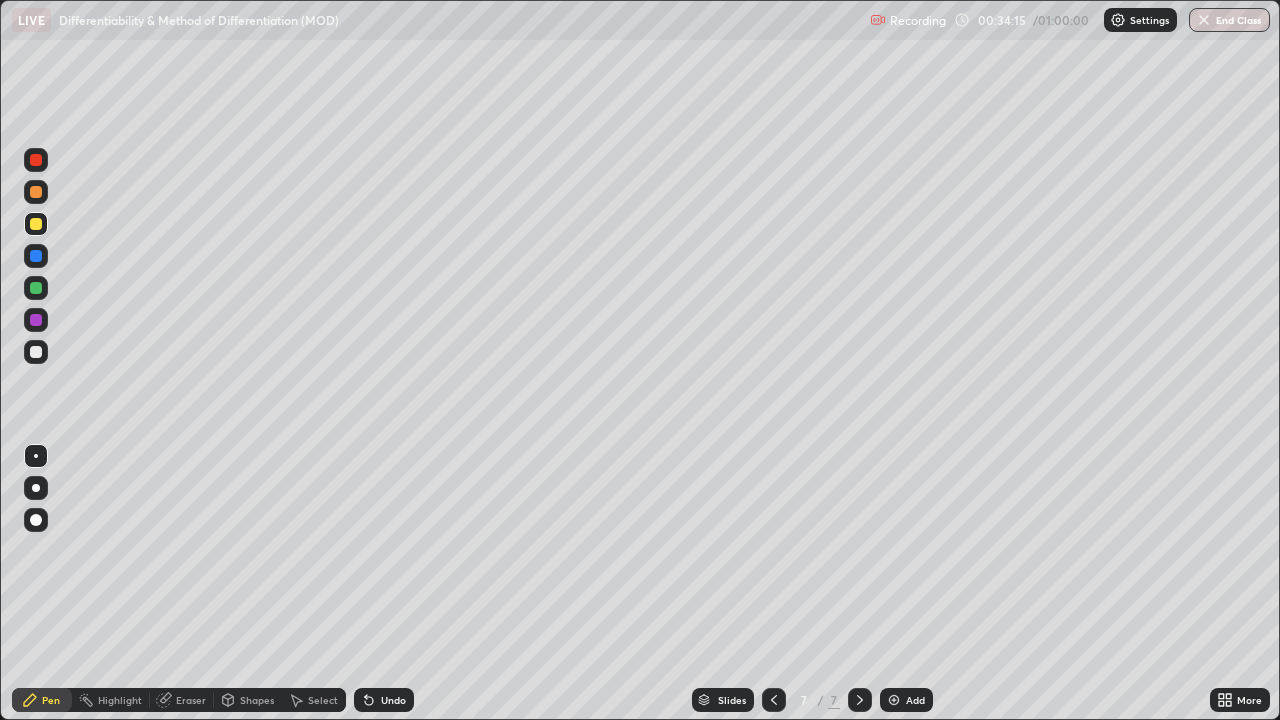 click at bounding box center [36, 224] 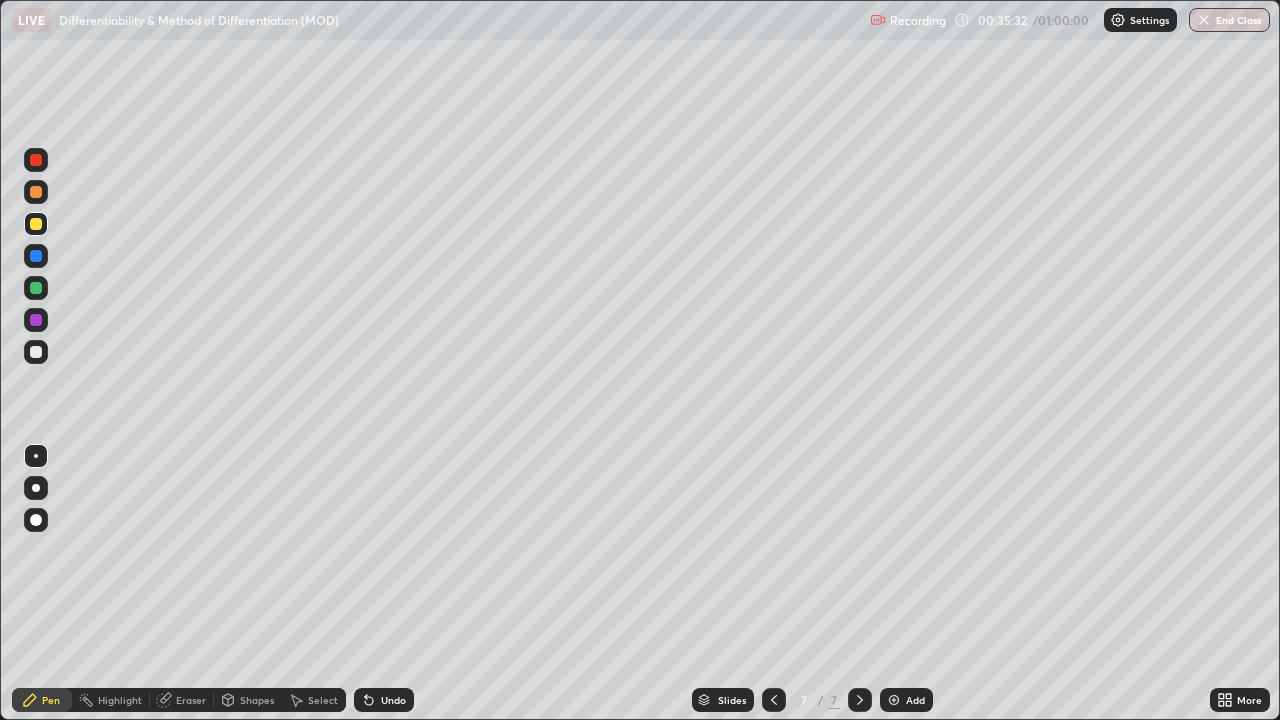click at bounding box center [774, 700] 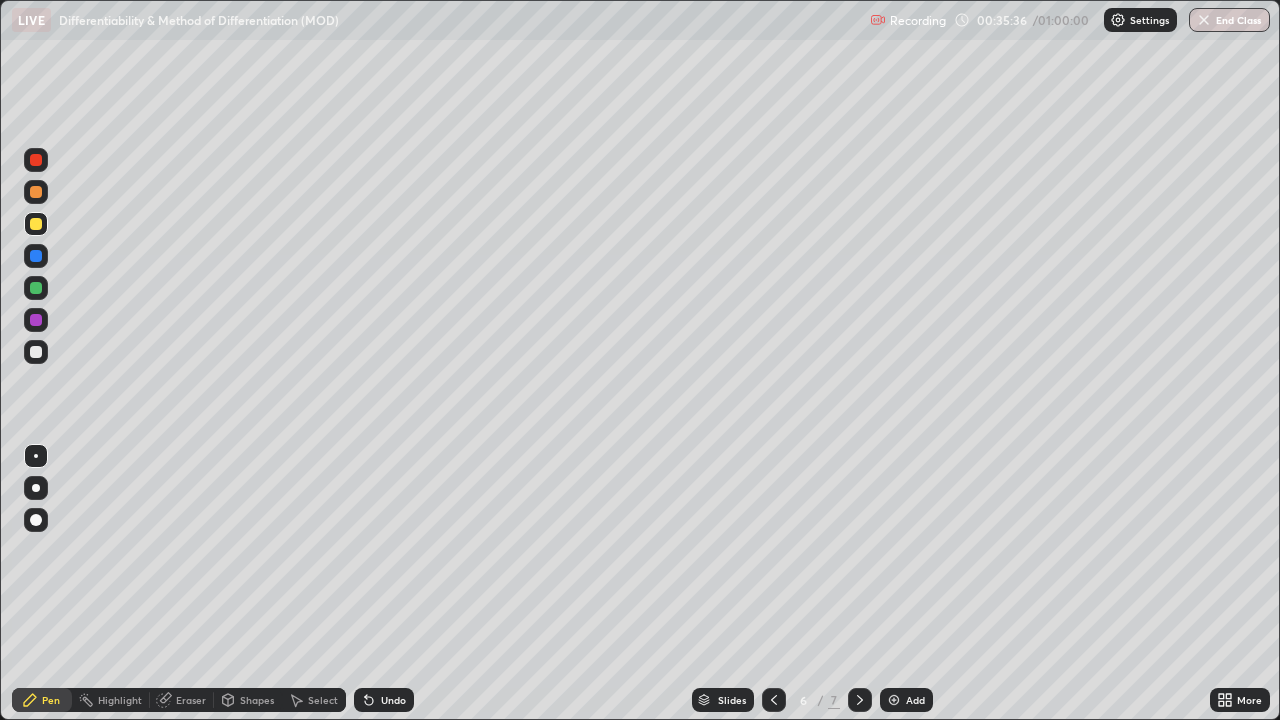 click 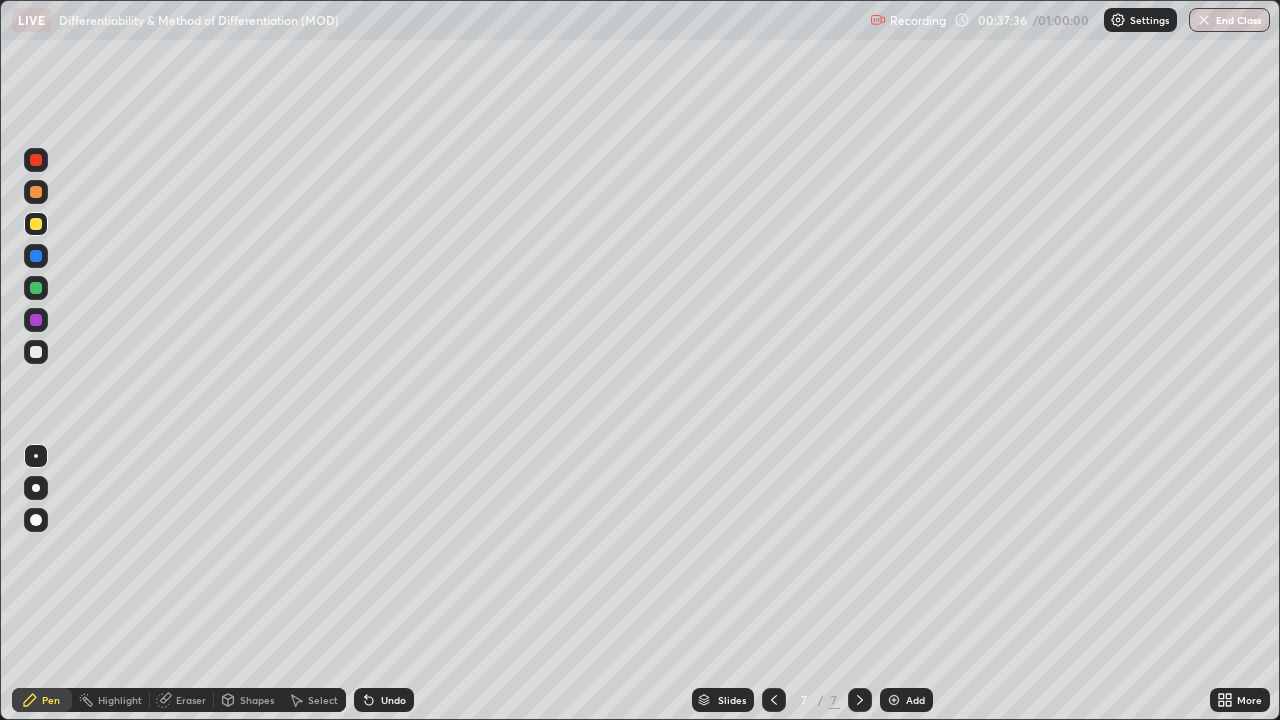 click 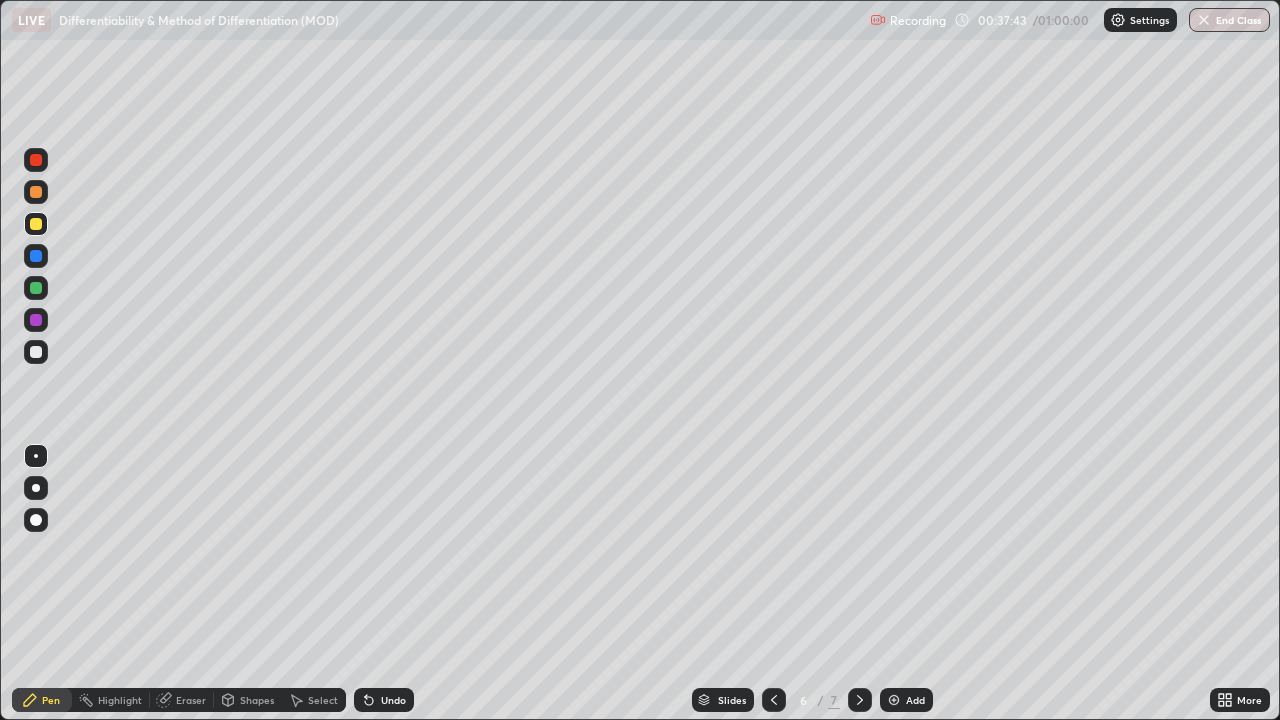 click 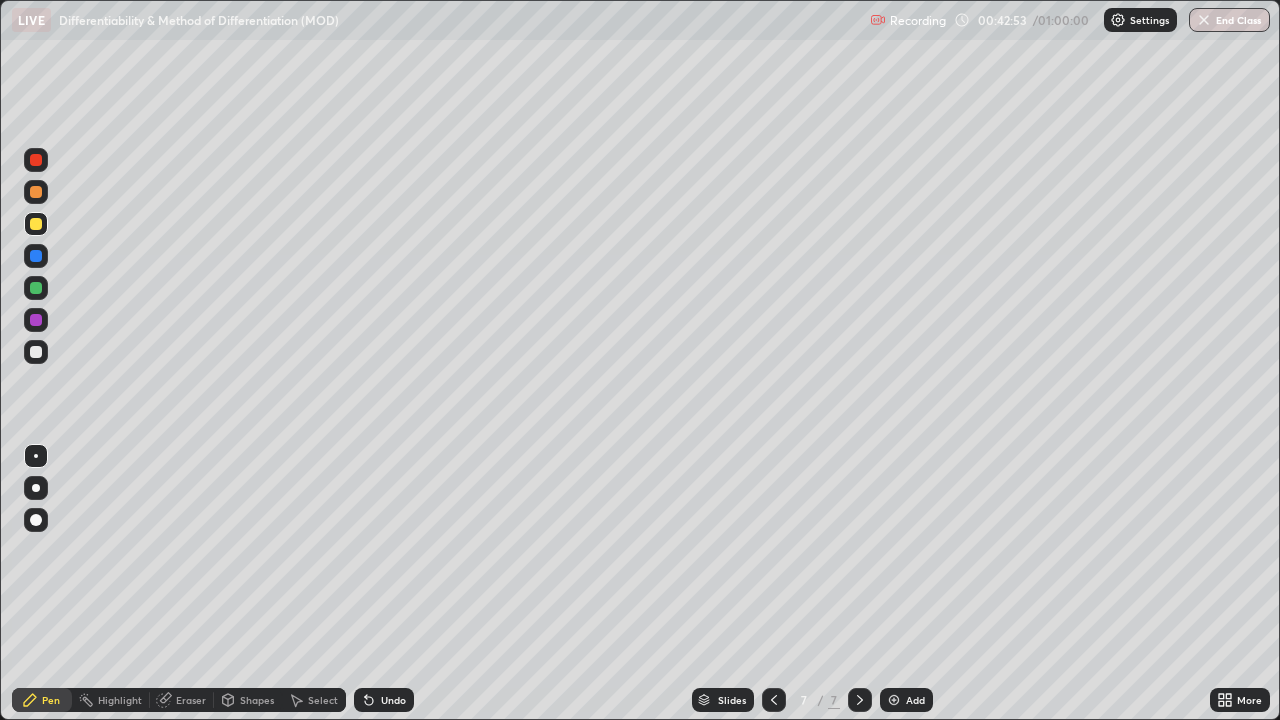 click at bounding box center [894, 700] 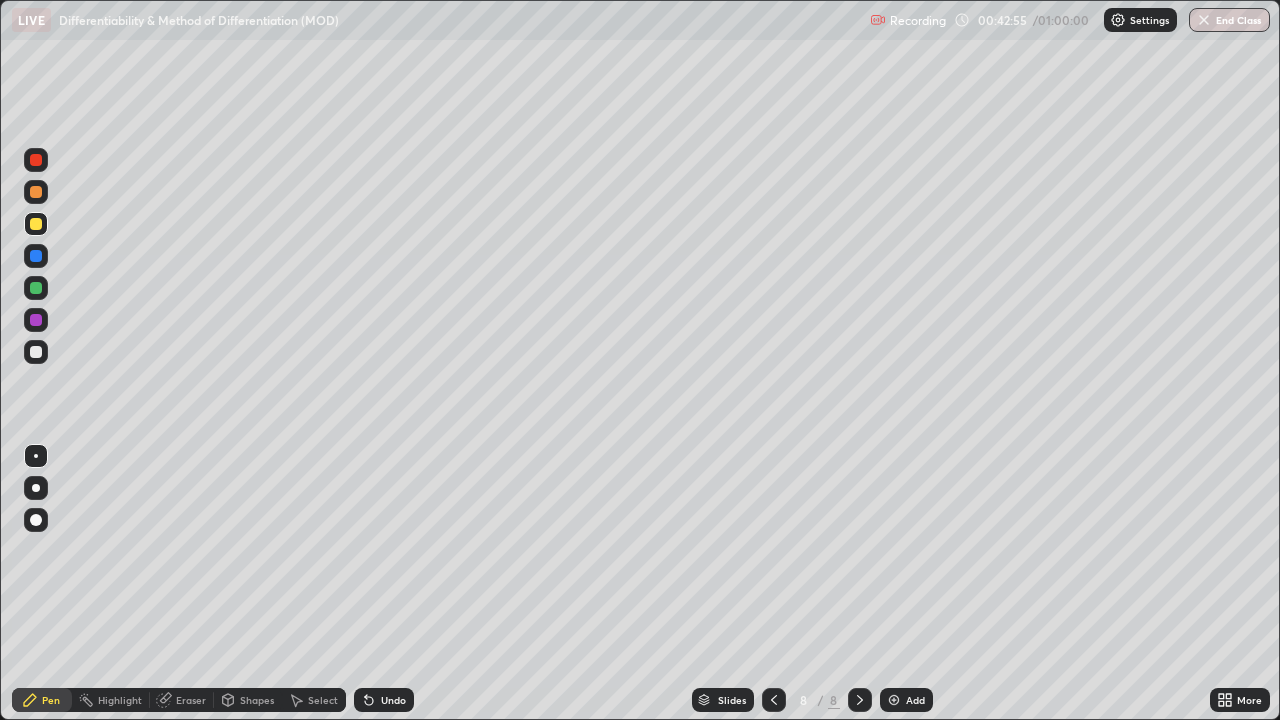 click at bounding box center [36, 224] 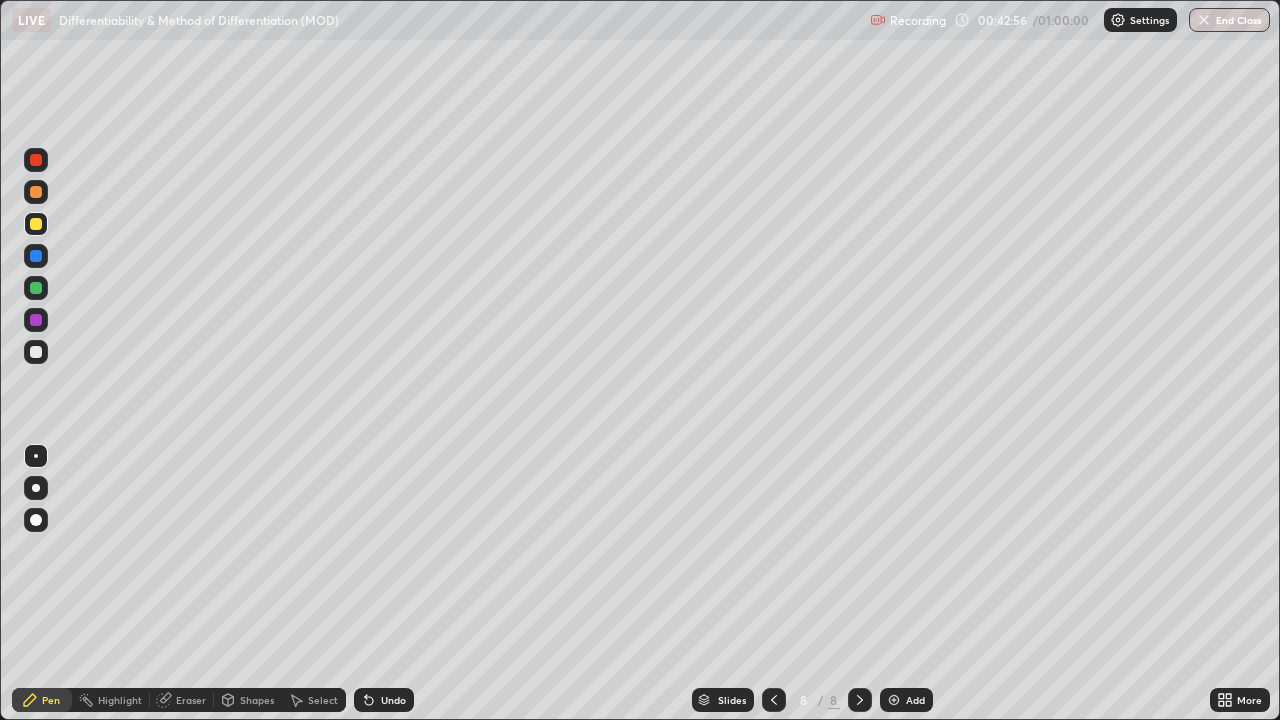 click at bounding box center [36, 352] 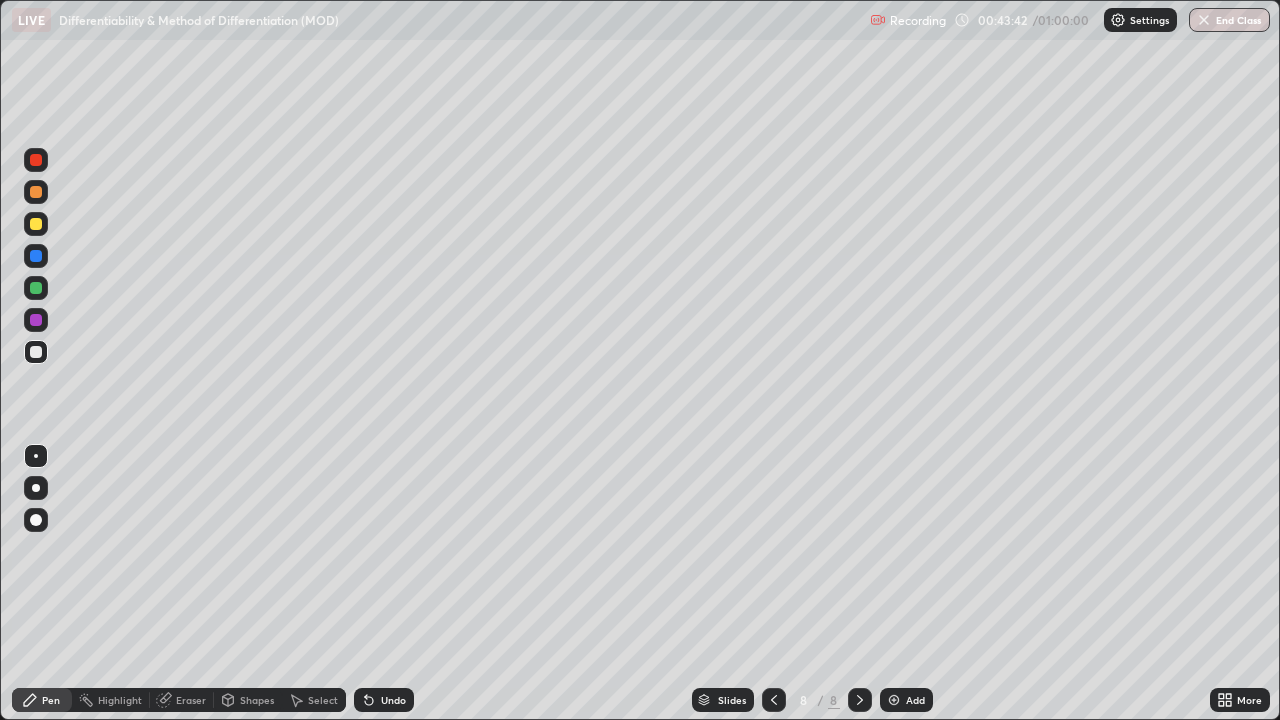 click on "Eraser" at bounding box center [191, 700] 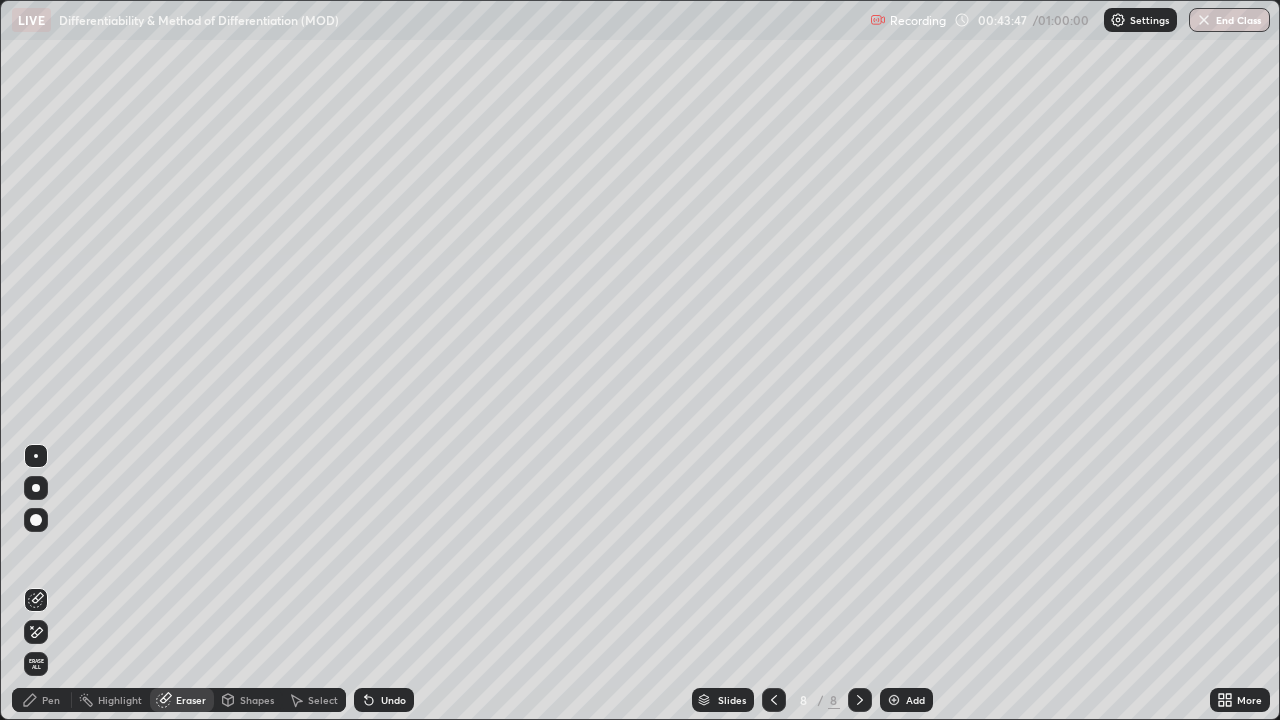click on "Pen" at bounding box center (42, 700) 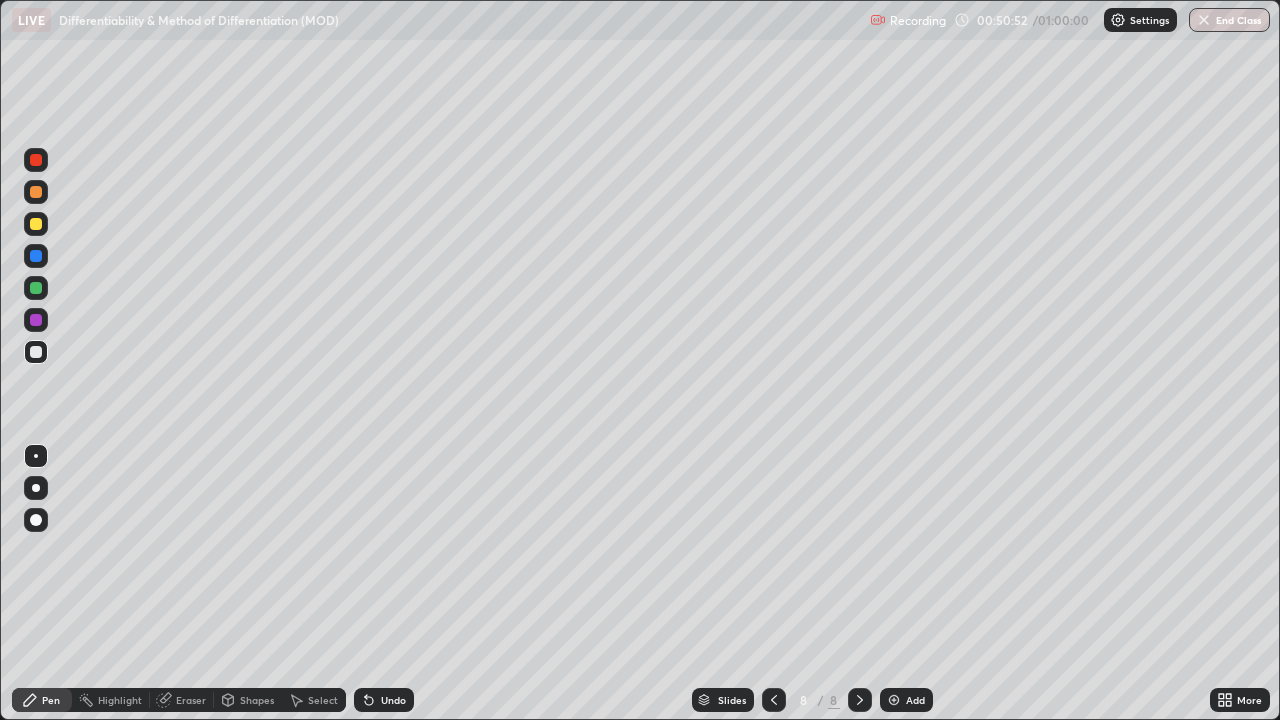 click at bounding box center (894, 700) 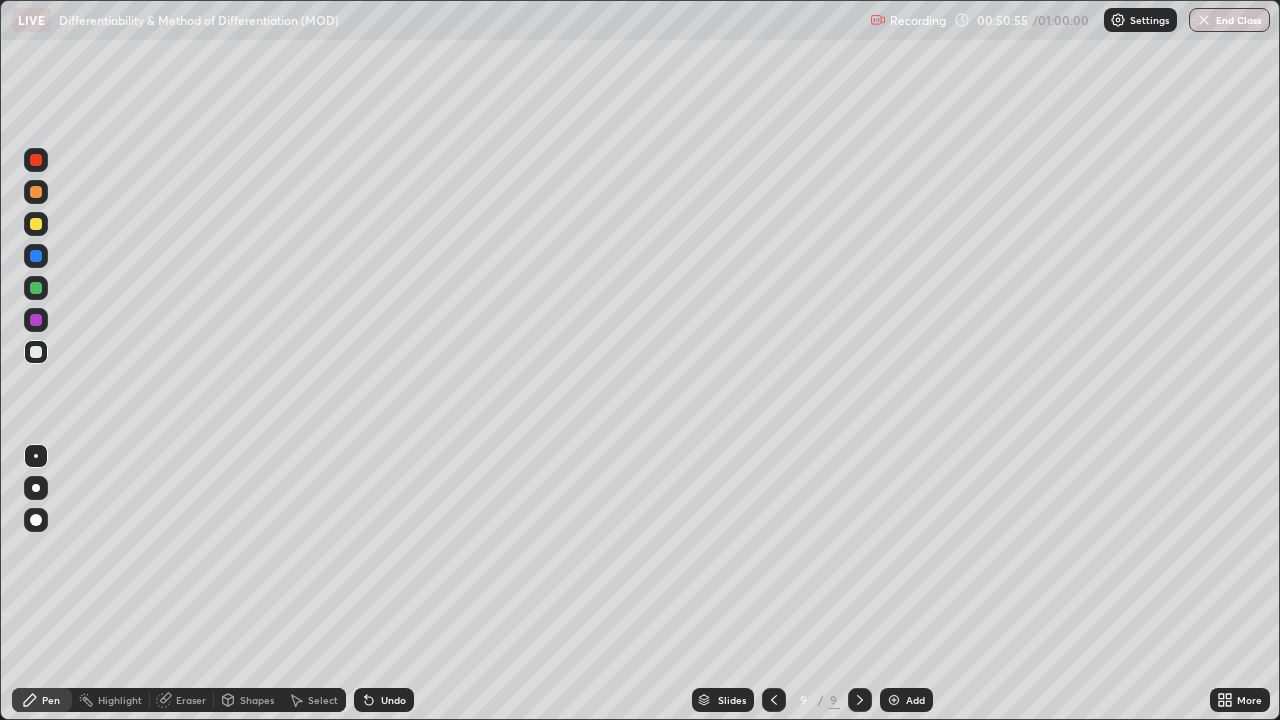 click at bounding box center (36, 224) 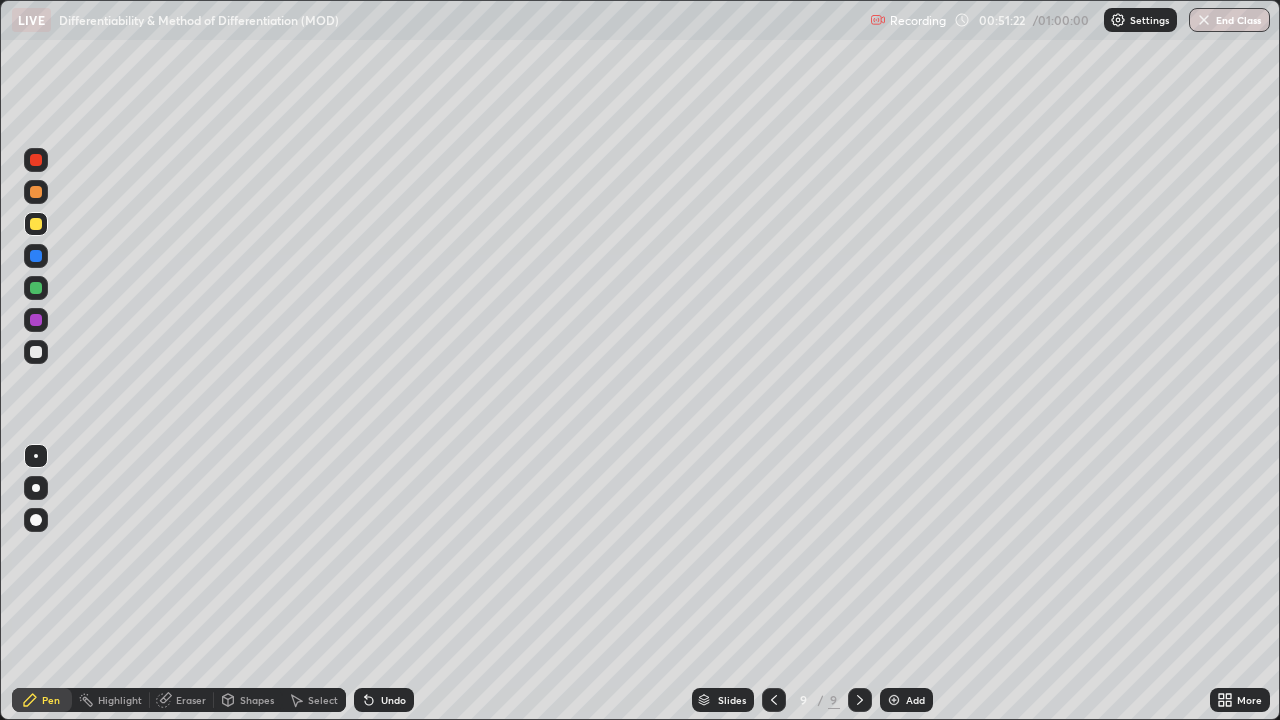 click 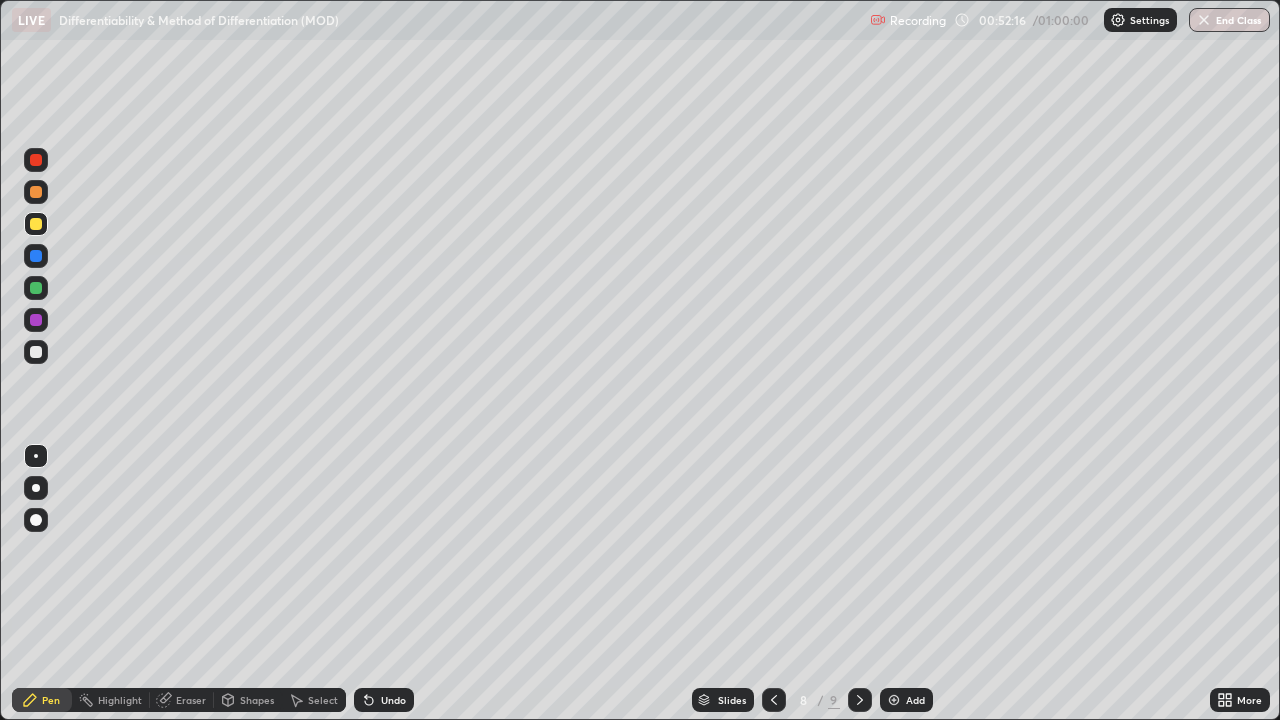 click 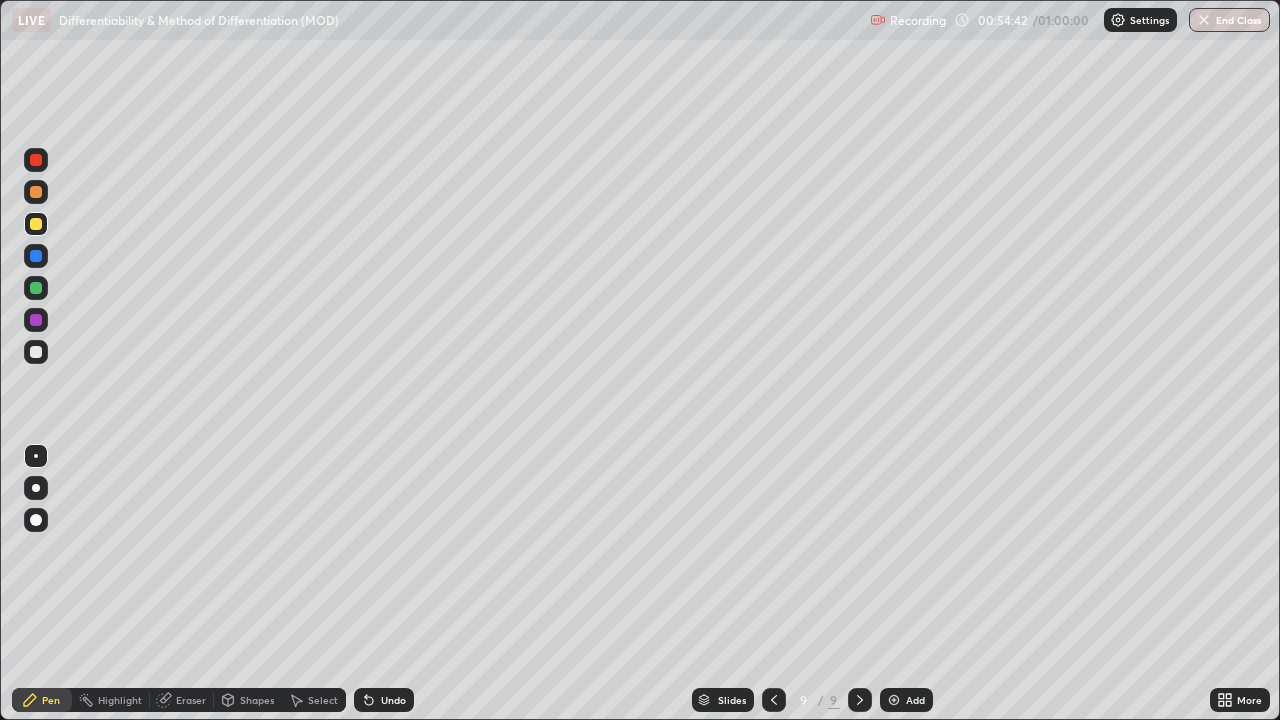 click on "Eraser" at bounding box center [191, 700] 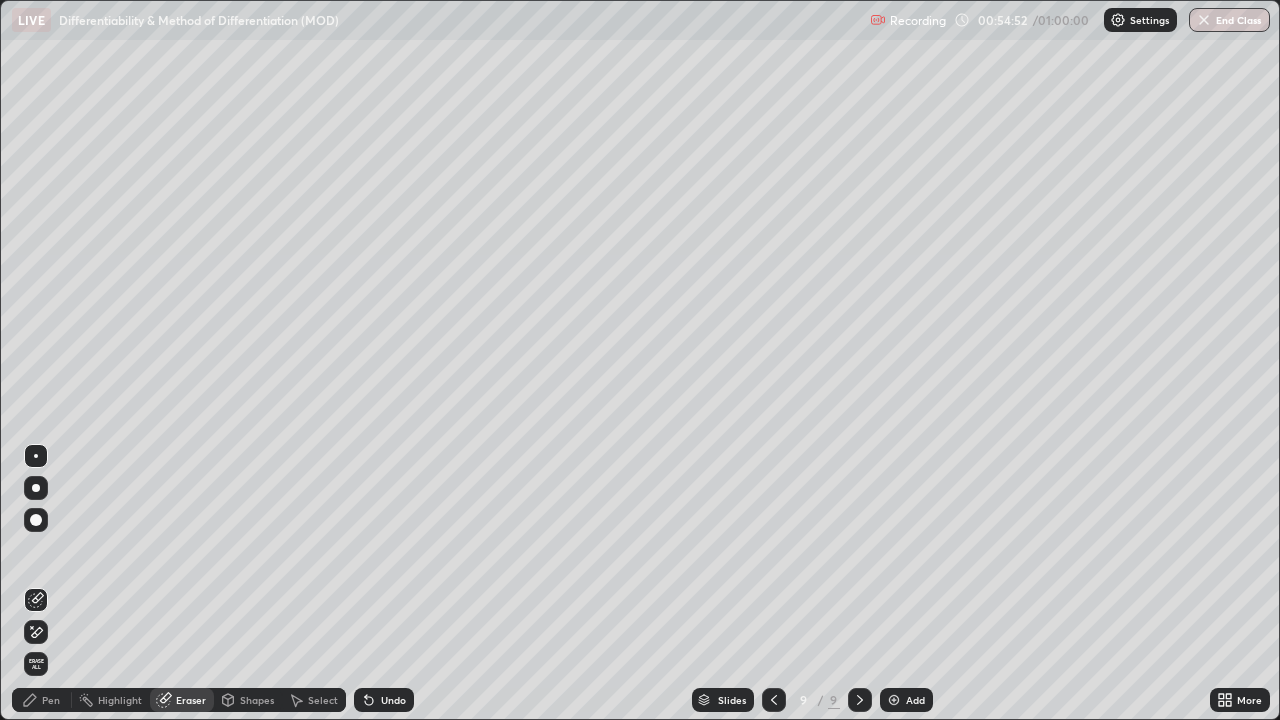 click on "Pen" at bounding box center [42, 700] 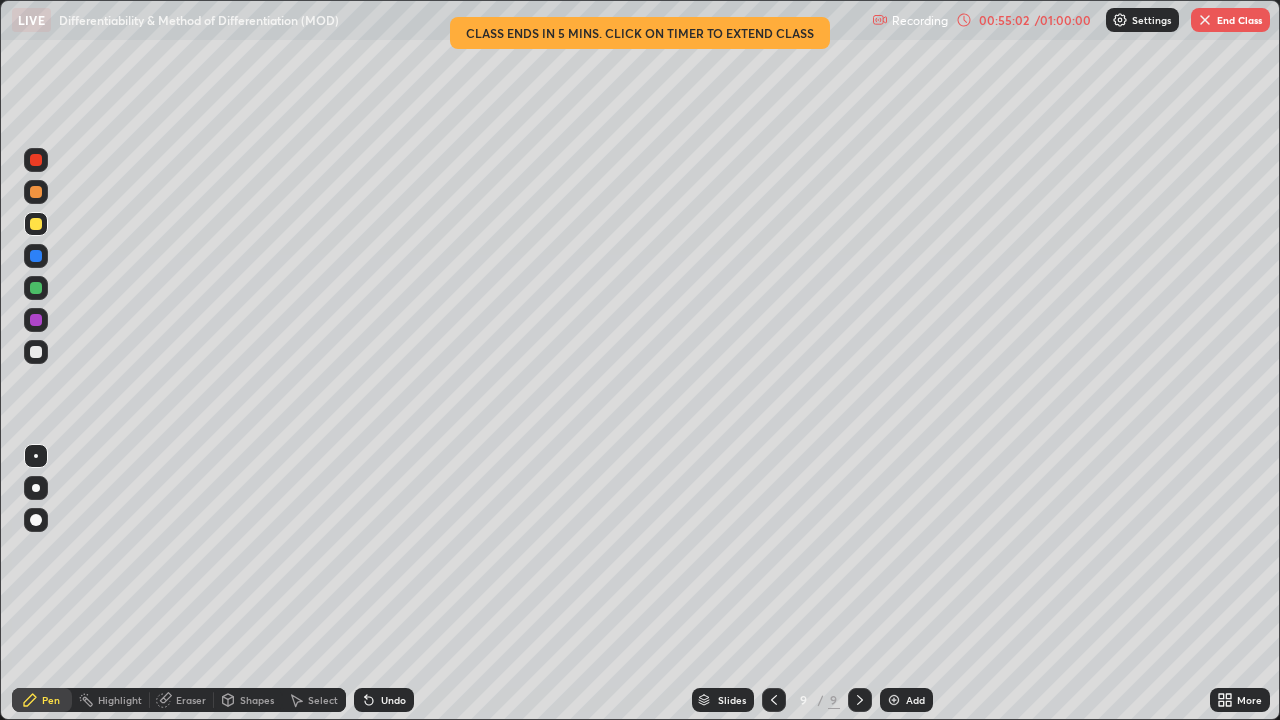 click 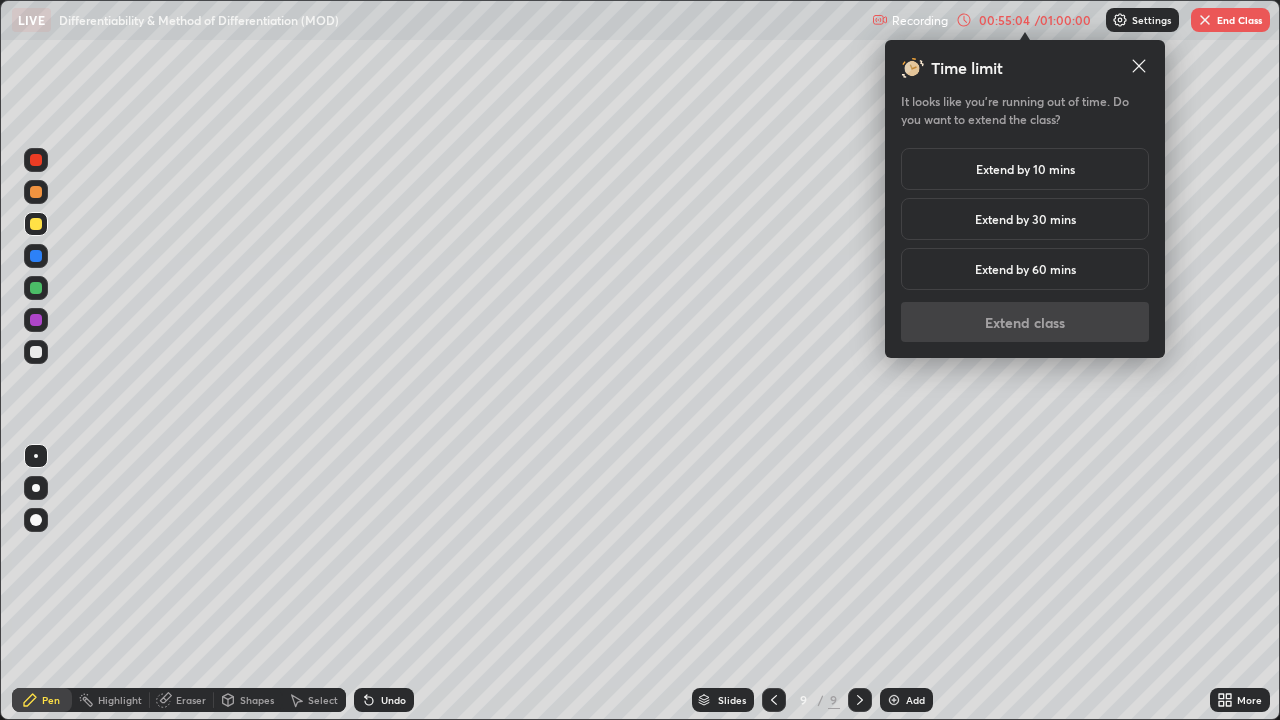 click on "Extend by 10 mins" at bounding box center (1025, 169) 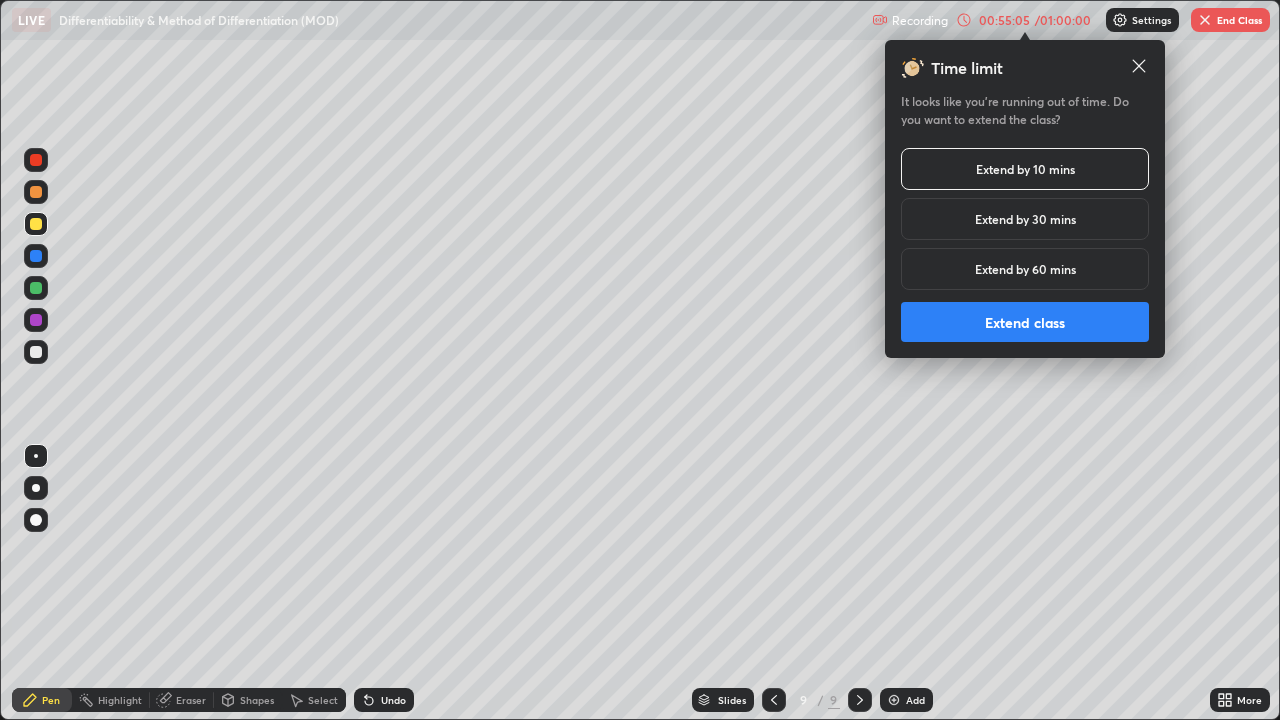 click on "Extend class" at bounding box center [1025, 322] 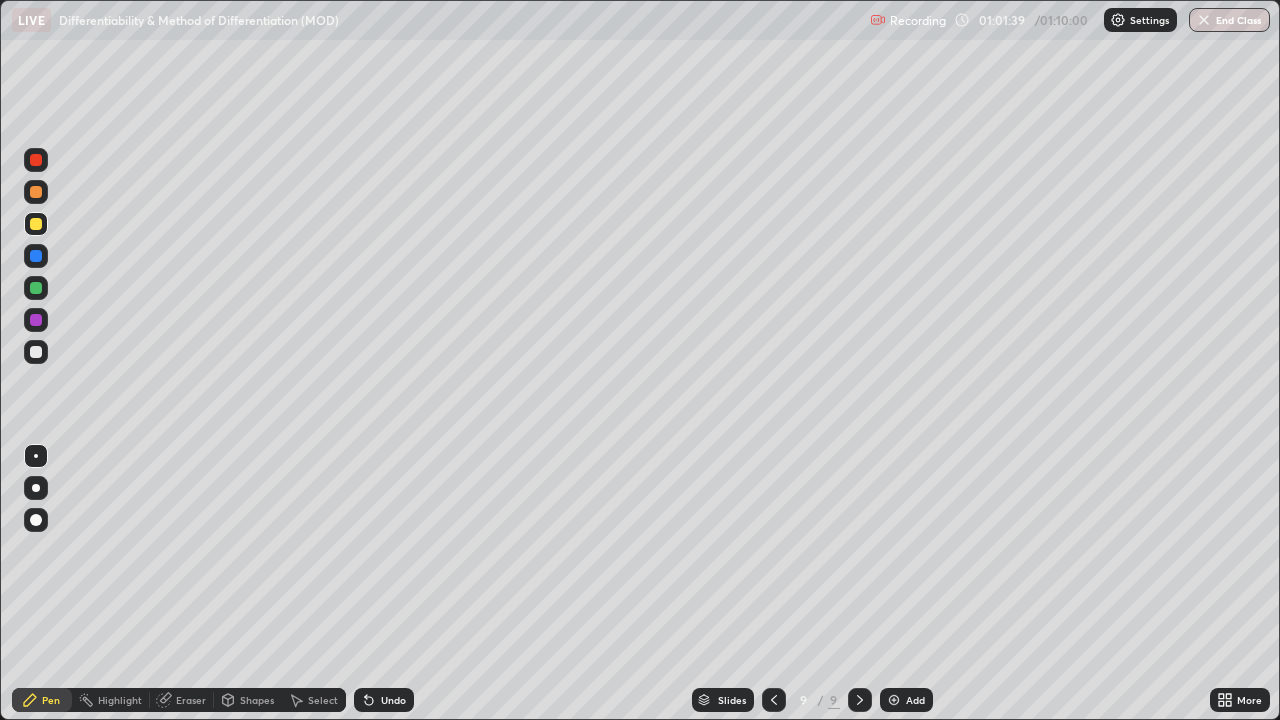 click on "Settings" at bounding box center (1149, 20) 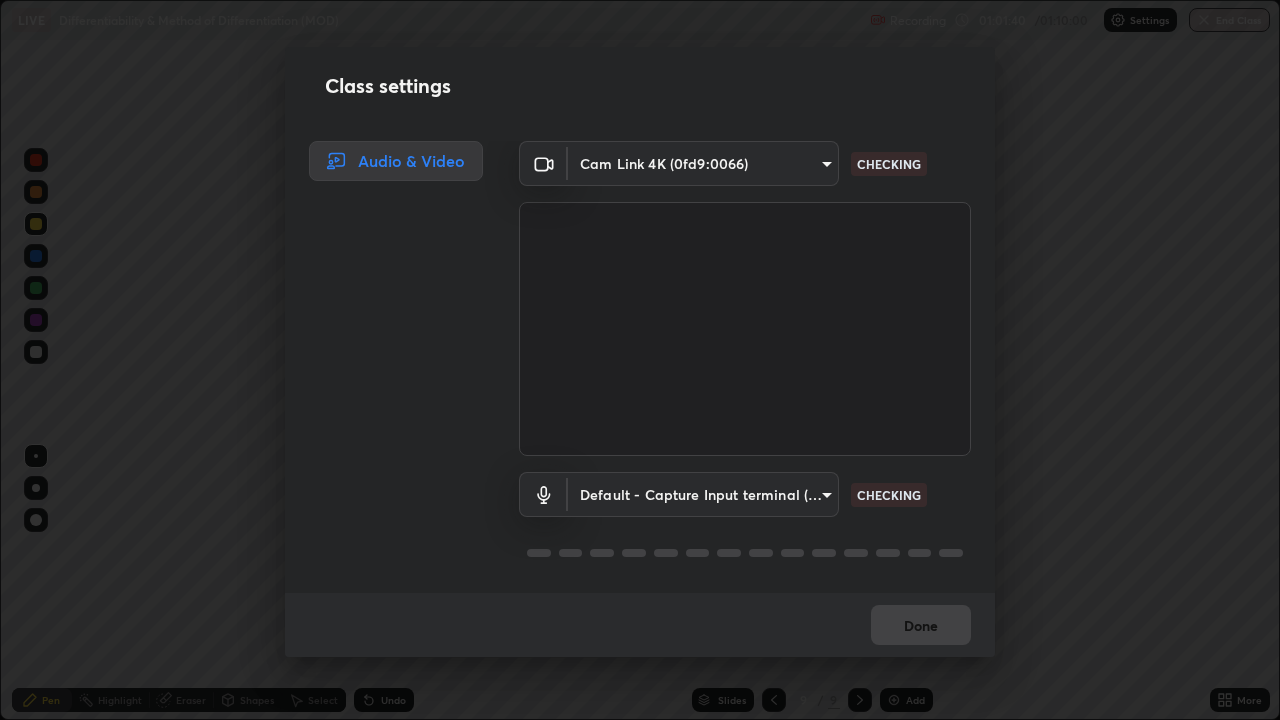 click on "Class settings Audio & Video Cam Link 4K (0fd9:0066) 100c0e0e409b1508d569c815e84311e0868d033d0fb9fb46bc53c870fbf18875 CHECKING Default - Capture Input terminal (Digital Array MIC) default CHECKING Done" at bounding box center (640, 360) 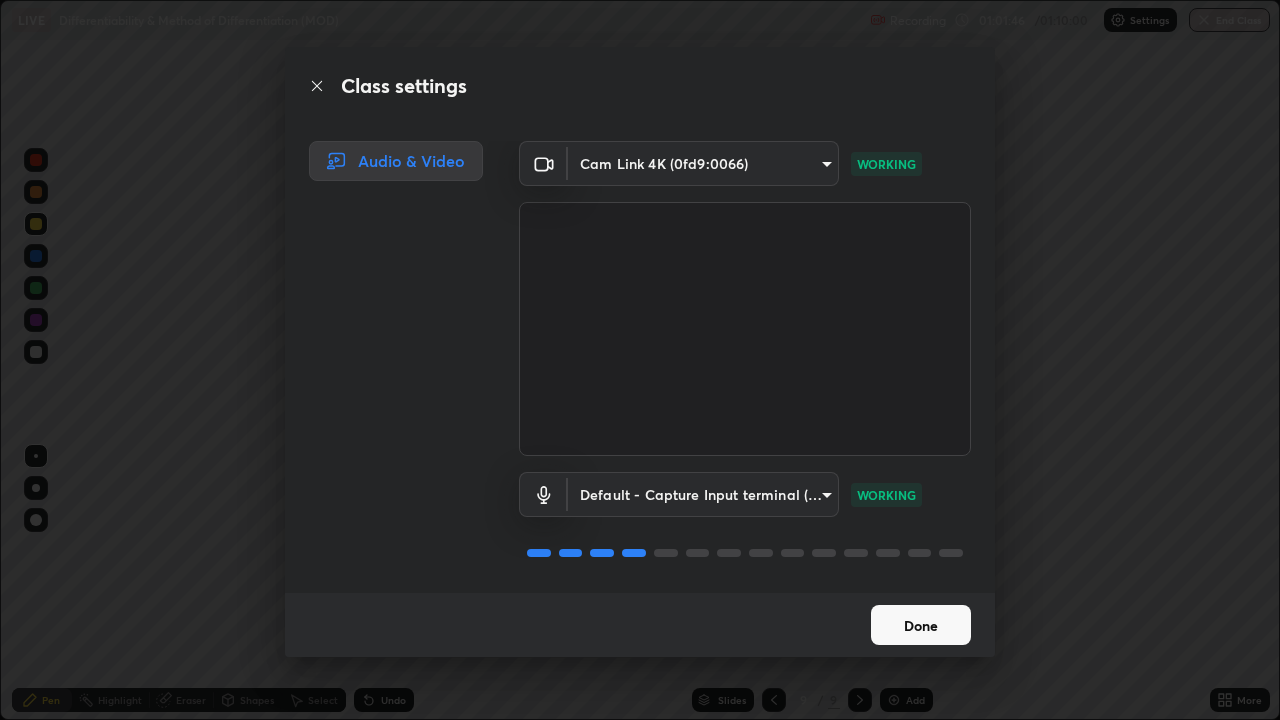 click 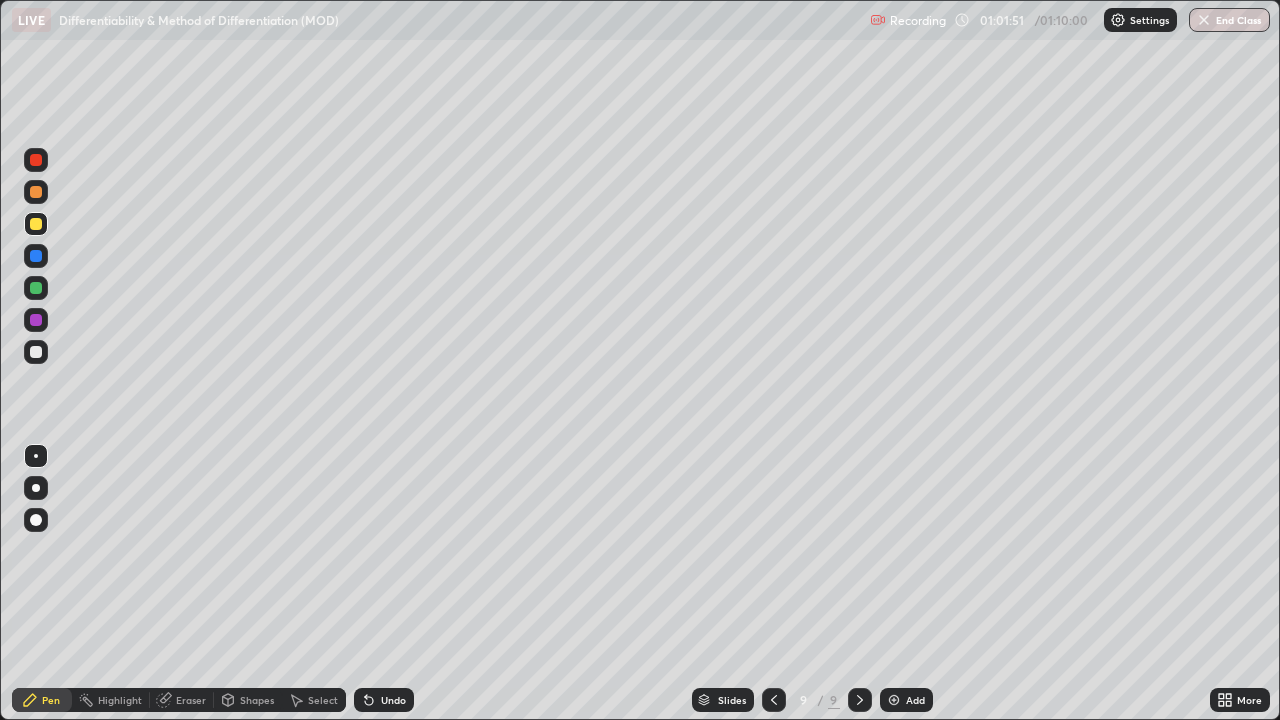 click on "End Class" at bounding box center [1229, 20] 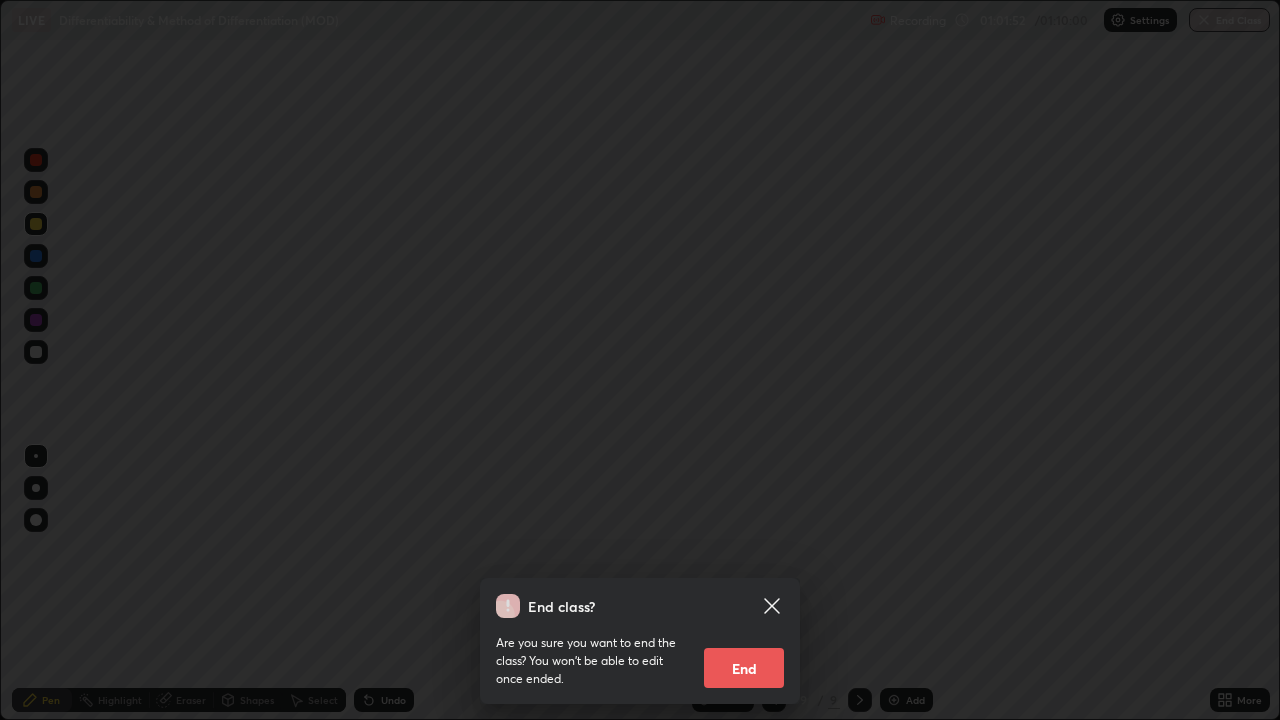 click on "End" at bounding box center (744, 668) 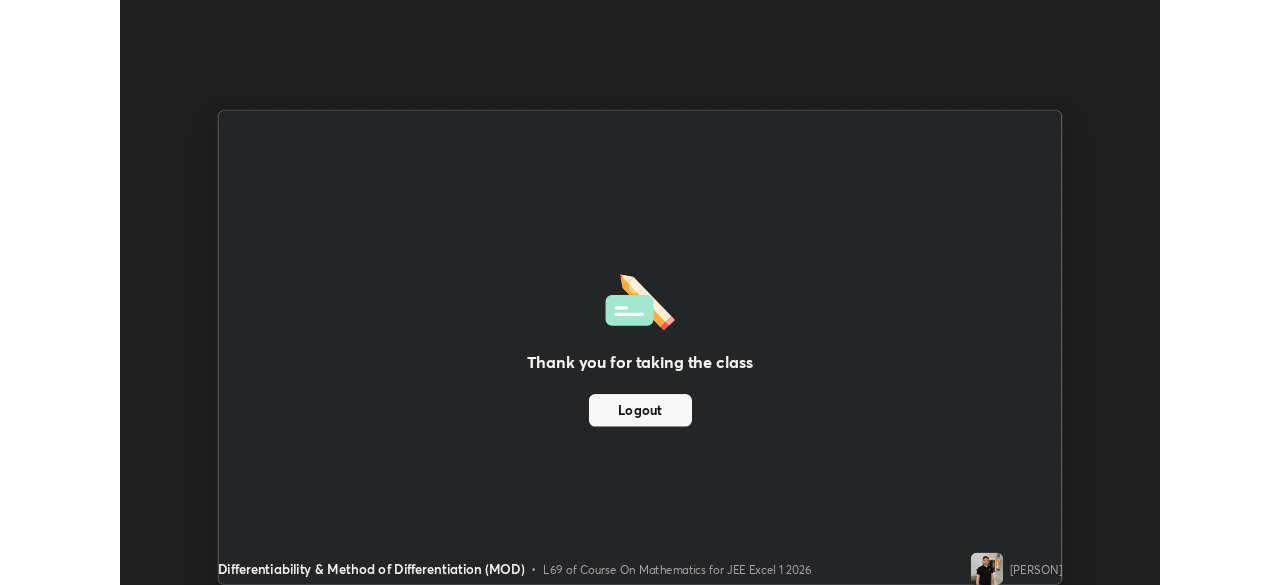 scroll, scrollTop: 585, scrollLeft: 1280, axis: both 